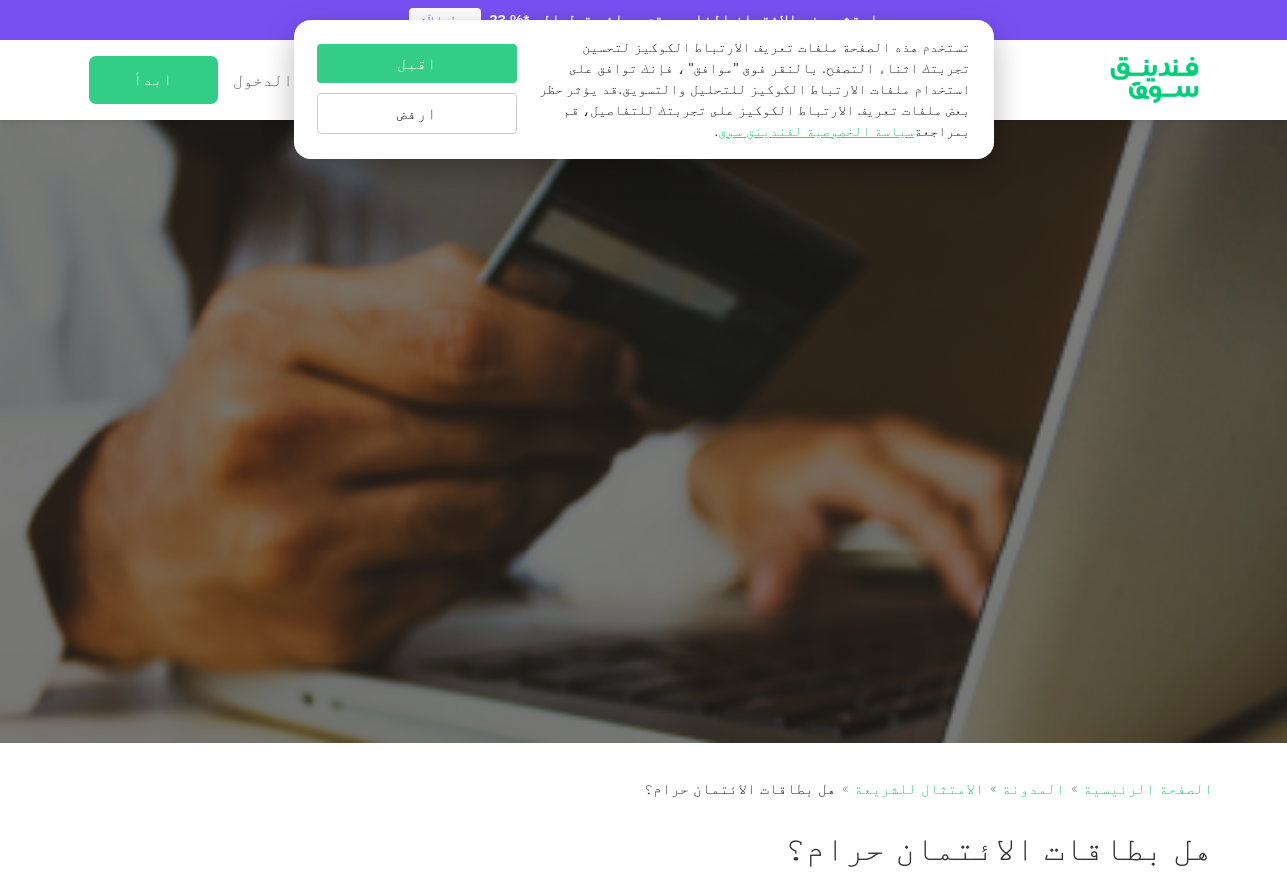 scroll, scrollTop: 800, scrollLeft: 0, axis: vertical 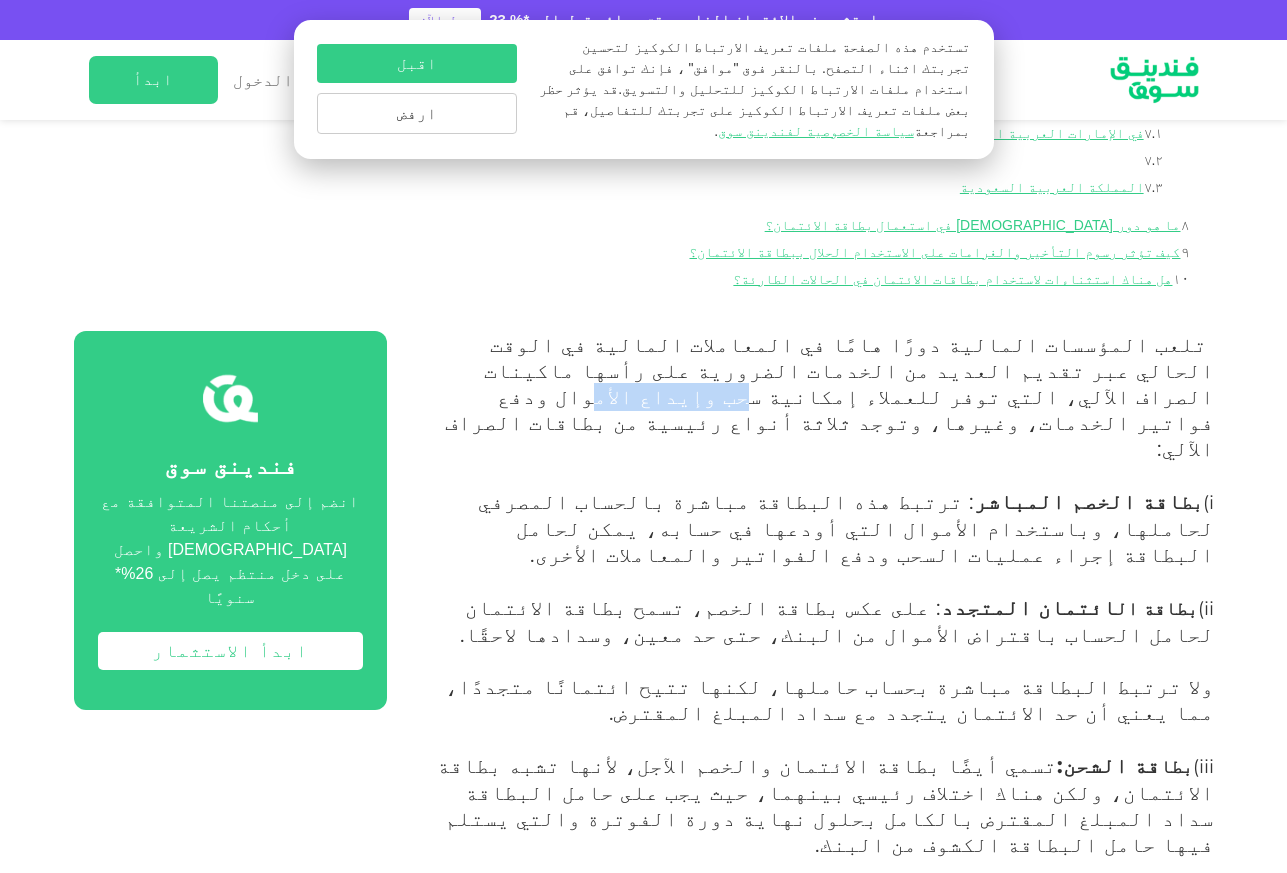 drag, startPoint x: 787, startPoint y: 360, endPoint x: 678, endPoint y: 360, distance: 109 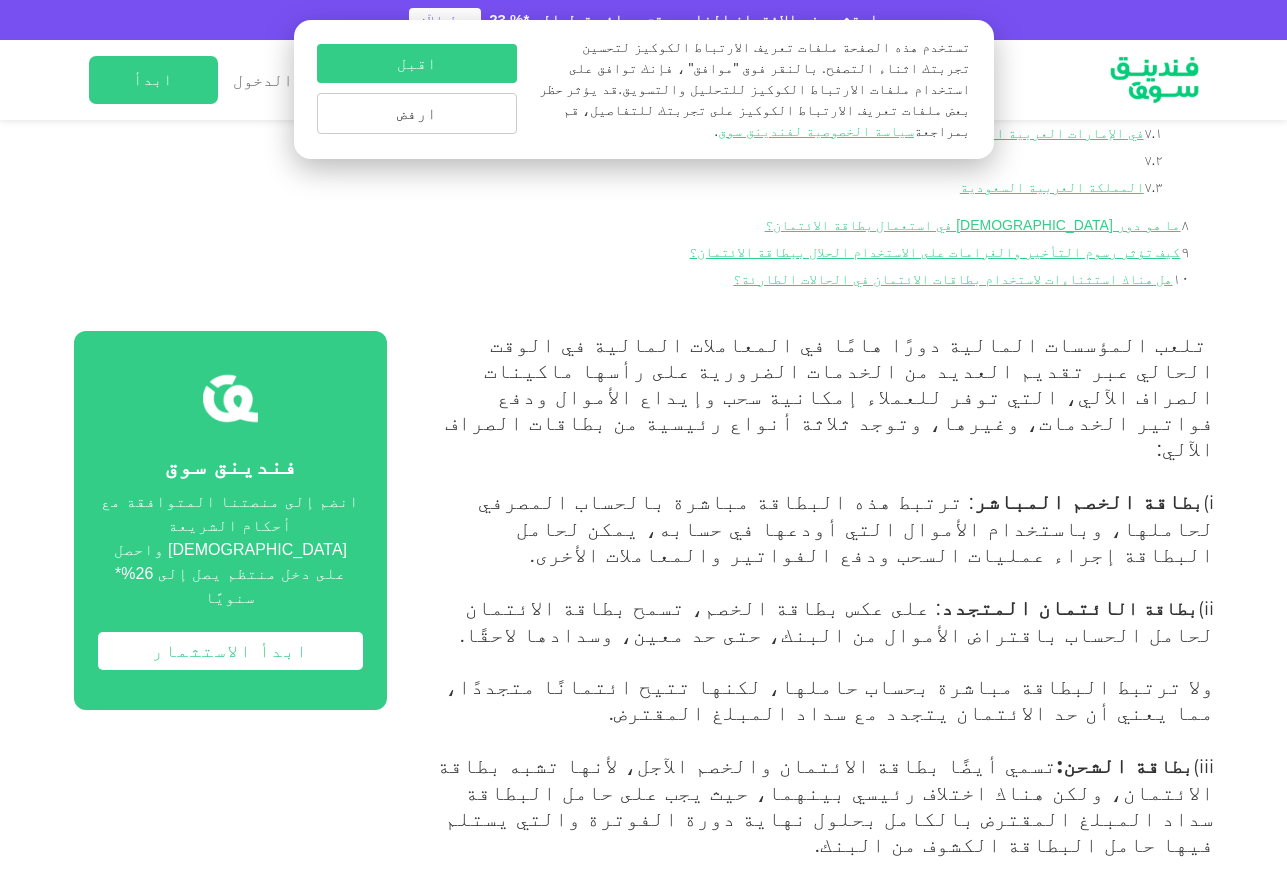 click on "تلعب المؤسسات المالية دورًا هامًا في المعاملات المالية في الوقت الحالي عبر تقديم العديد من الخدمات الضرورية على رأسها ماكينات الصراف الآلي، التي توفر للعملاء إمكانية سحب وإيداع الأموال ودفع فواتير الخدمات، وغيرها، وتوجد ثلاثة أنواع رئيسية من بطاقات الصراف الآلي:" at bounding box center (829, 396) 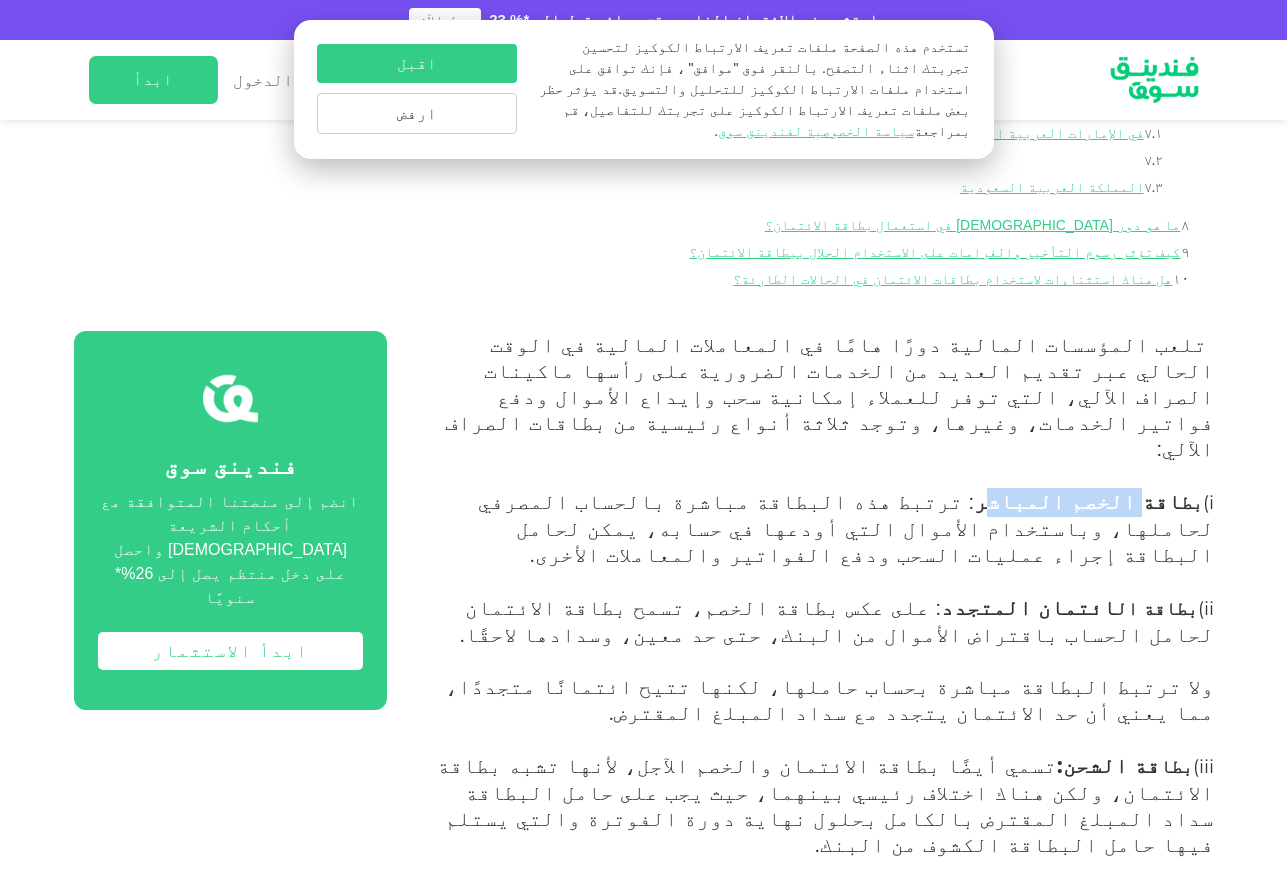drag, startPoint x: 1161, startPoint y: 461, endPoint x: 1056, endPoint y: 450, distance: 105.574615 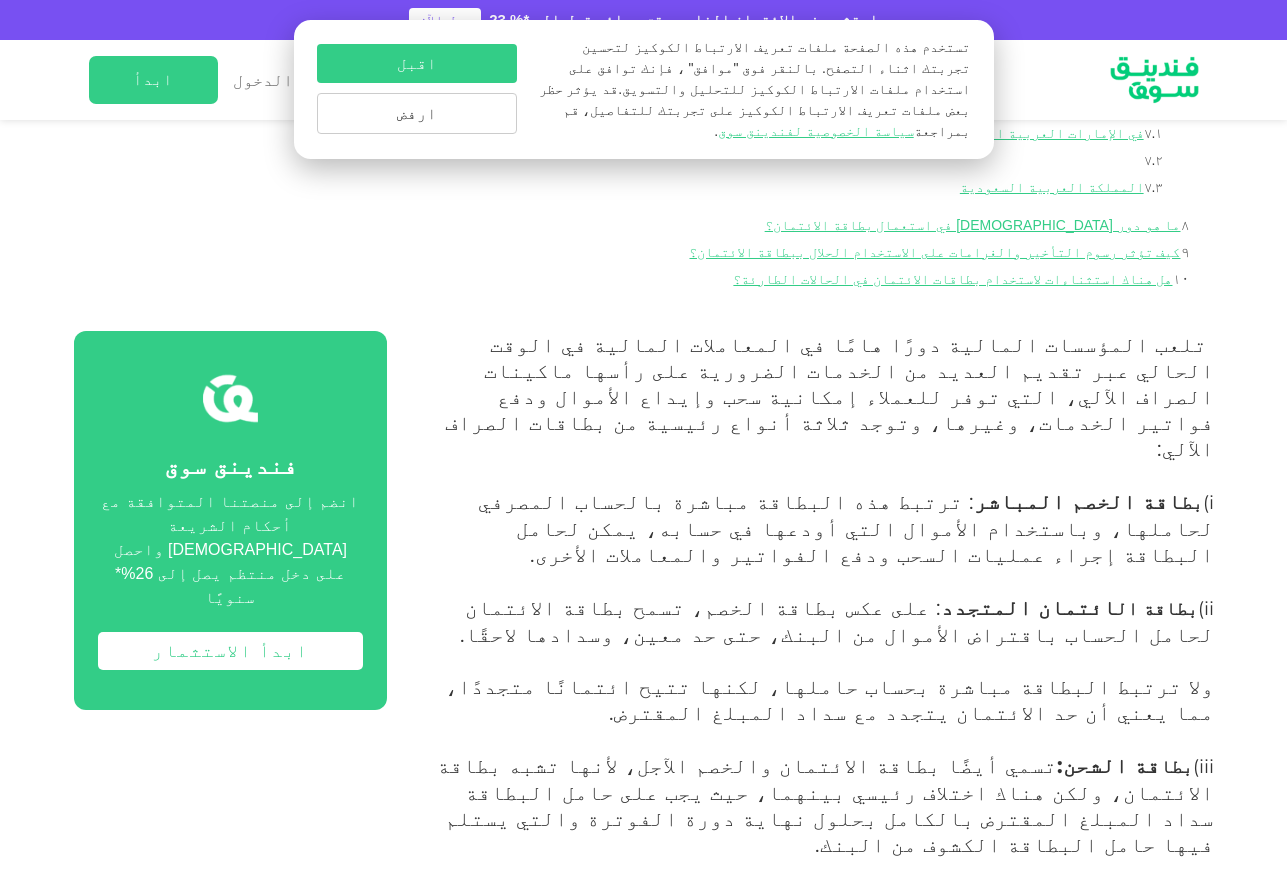 click on ": ترتبط هذه البطاقة مباشرة بالحساب المصرفي لحاملها، وباستخدام الأموال التي أودعها في حسابه، يمكن لحامل البطاقة إجراء عمليات السحب ودفع الفواتير والمعاملات الأخرى." at bounding box center (846, 527) 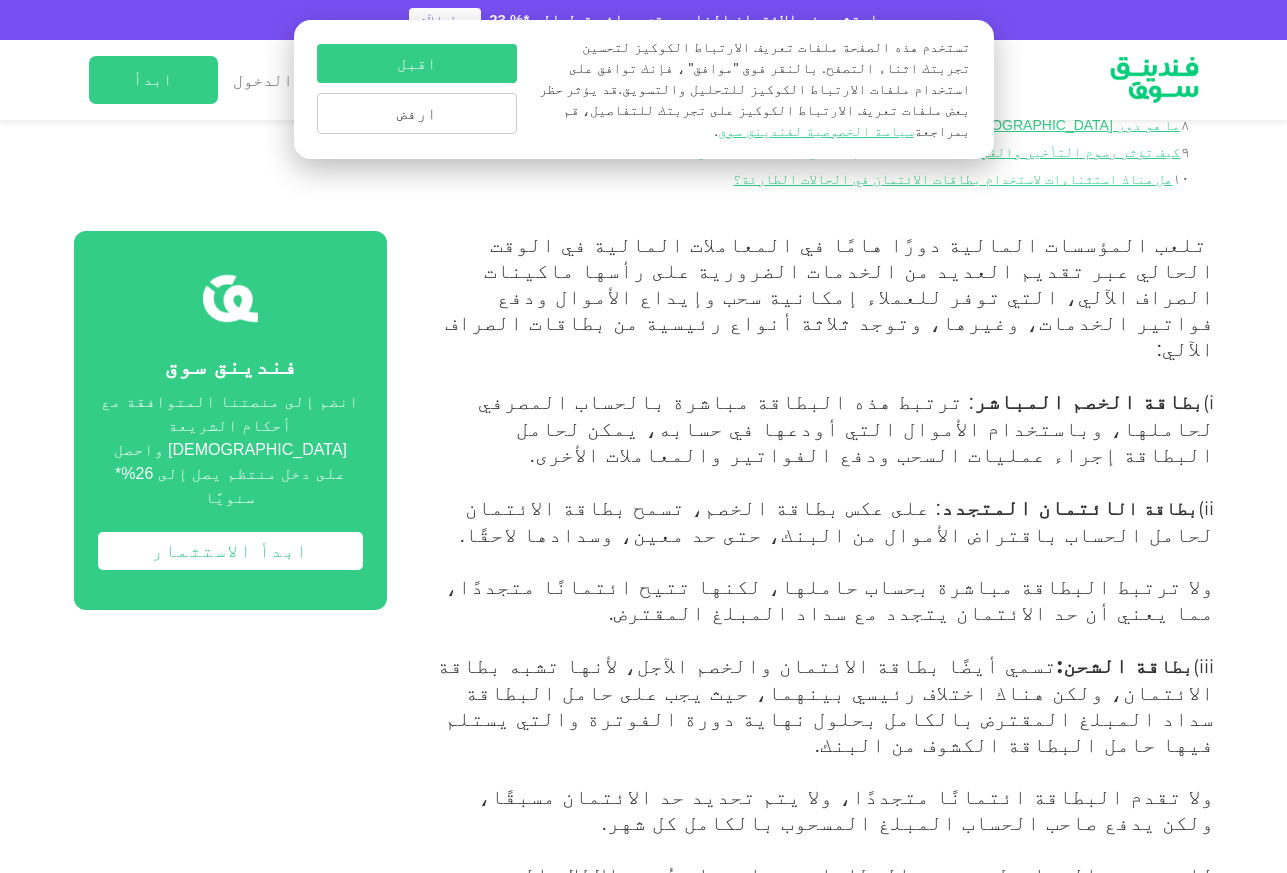 click on ": ترتبط هذه البطاقة مباشرة بالحساب المصرفي لحاملها، وباستخدام الأموال التي أودعها في حسابه، يمكن لحامل البطاقة إجراء عمليات السحب ودفع الفواتير والمعاملات الأخرى." at bounding box center [846, 427] 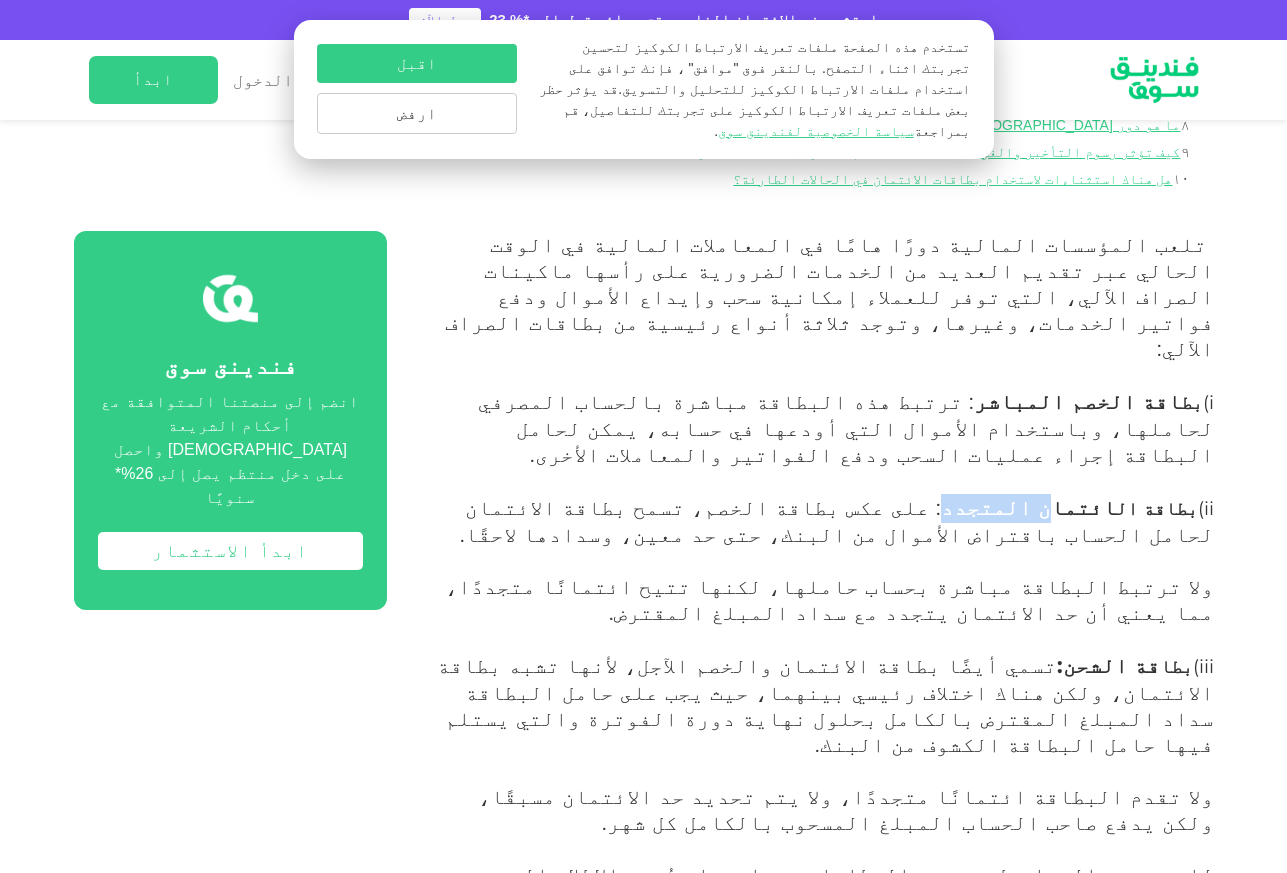 drag, startPoint x: 1105, startPoint y: 434, endPoint x: 1045, endPoint y: 429, distance: 60.207973 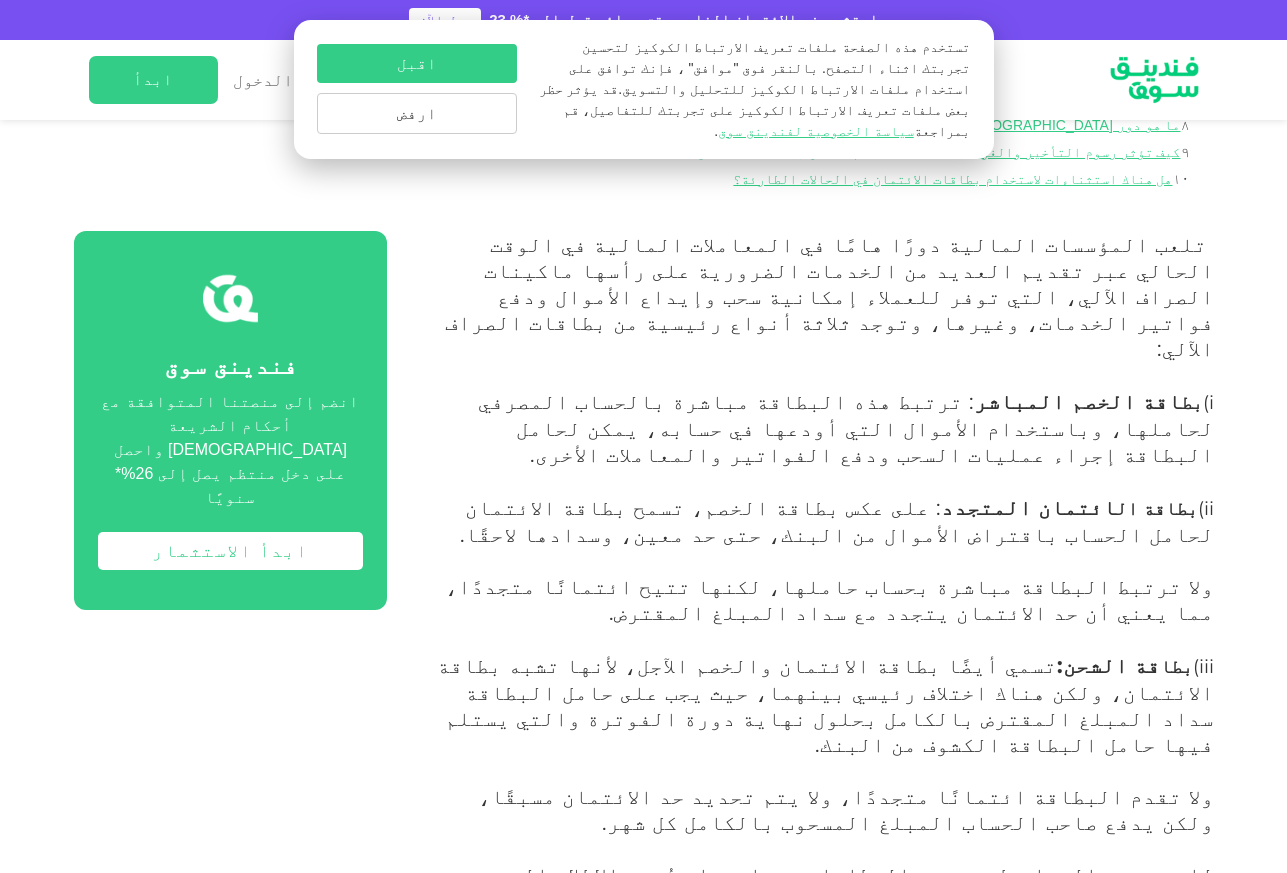 click on ": على عكس بطاقة الخصم، تسمح بطاقة الائتمان لحامل الحساب باقتراض الأموال من البنك، حتى حد معين، وسدادها لاحقًا." at bounding box center [837, 520] 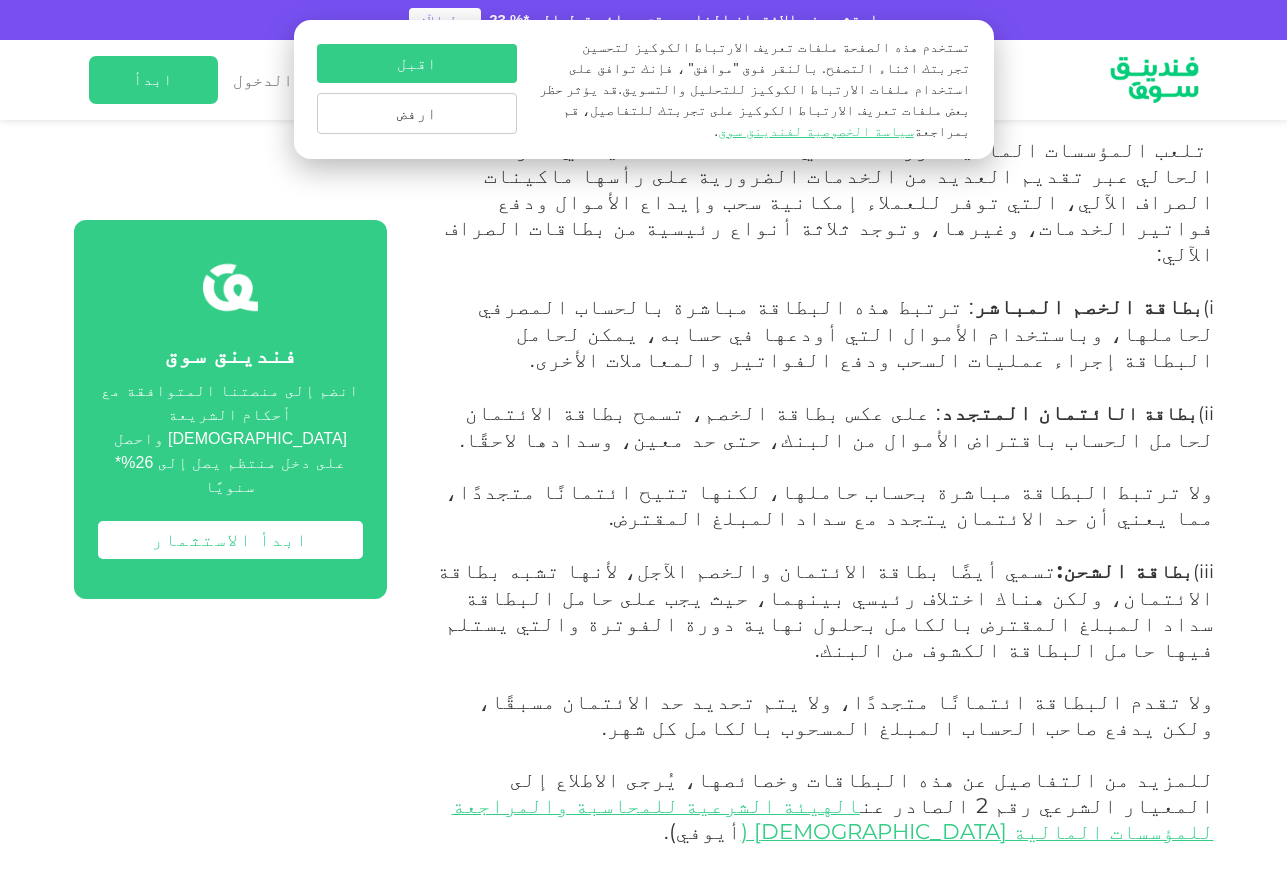 scroll, scrollTop: 1300, scrollLeft: 0, axis: vertical 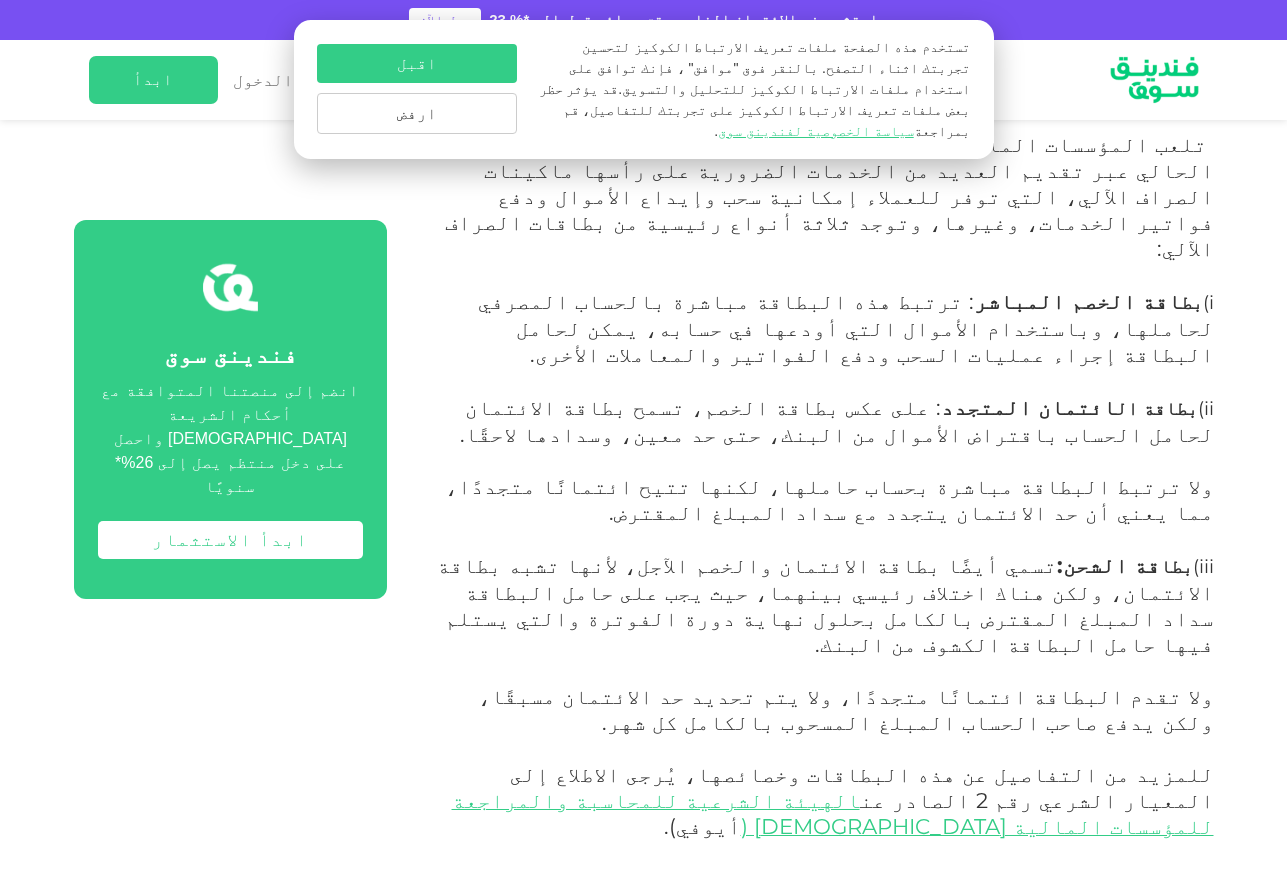 click on "ولا ترتبط البطاقة مباشرة بحساب حاملها، لكنها تتيح ائتمانًا متجددًا، مما يعني أن حد الائتمان يتجدد مع سداد المبلغ المقترض." at bounding box center [829, 499] 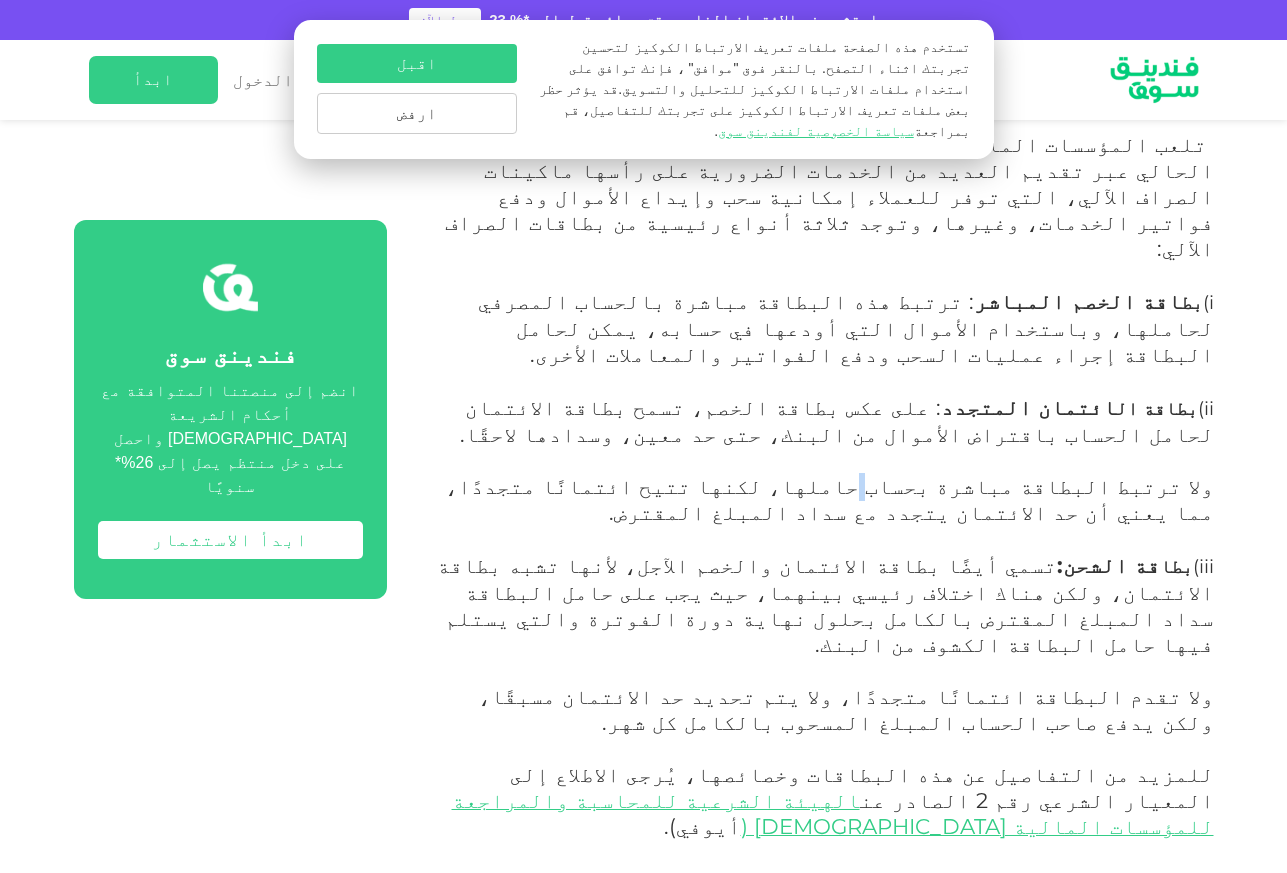 click on "ولا ترتبط البطاقة مباشرة بحساب حاملها، لكنها تتيح ائتمانًا متجددًا، مما يعني أن حد الائتمان يتجدد مع سداد المبلغ المقترض." at bounding box center (829, 499) 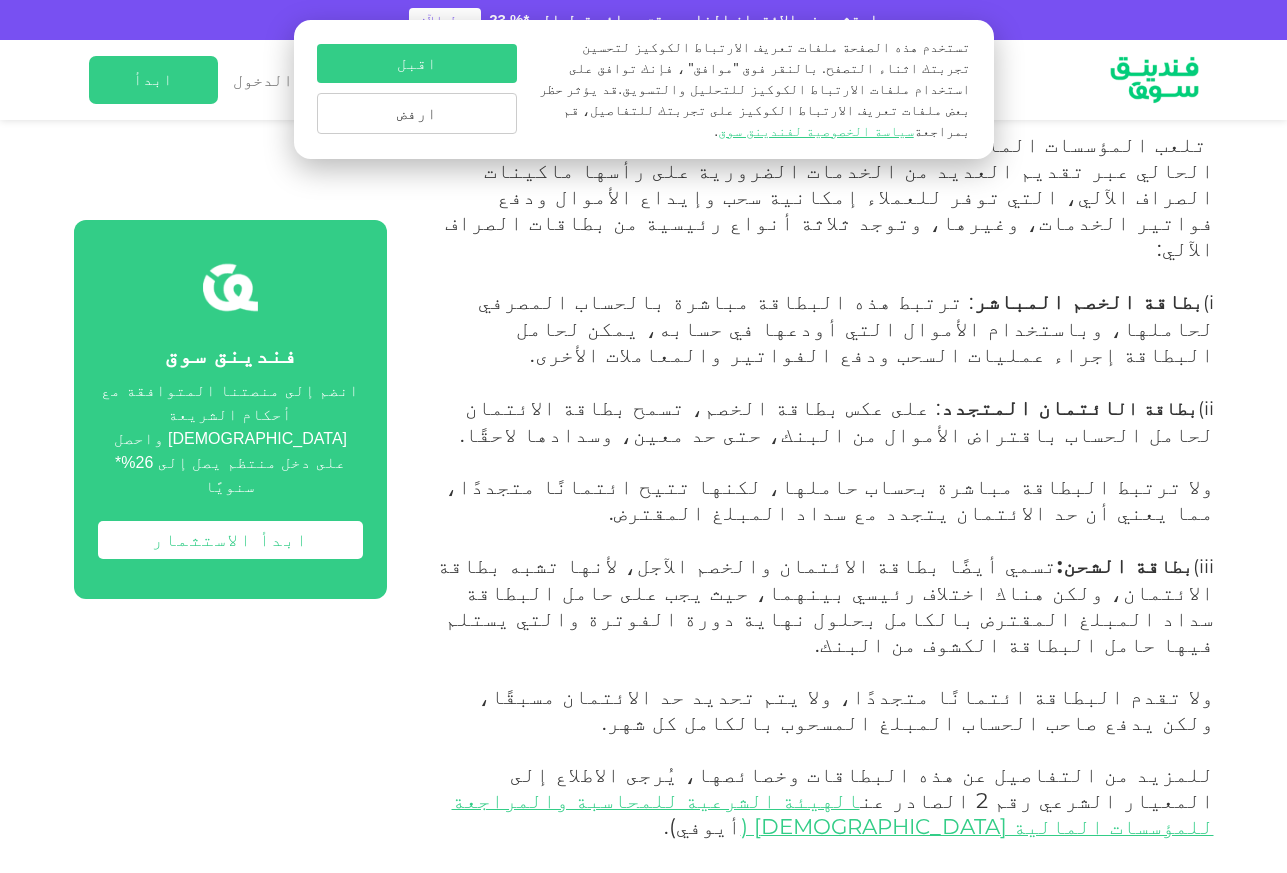 click on "ولا ترتبط البطاقة مباشرة بحساب حاملها، لكنها تتيح ائتمانًا متجددًا، مما يعني أن حد الائتمان يتجدد مع سداد المبلغ المقترض." at bounding box center [829, 499] 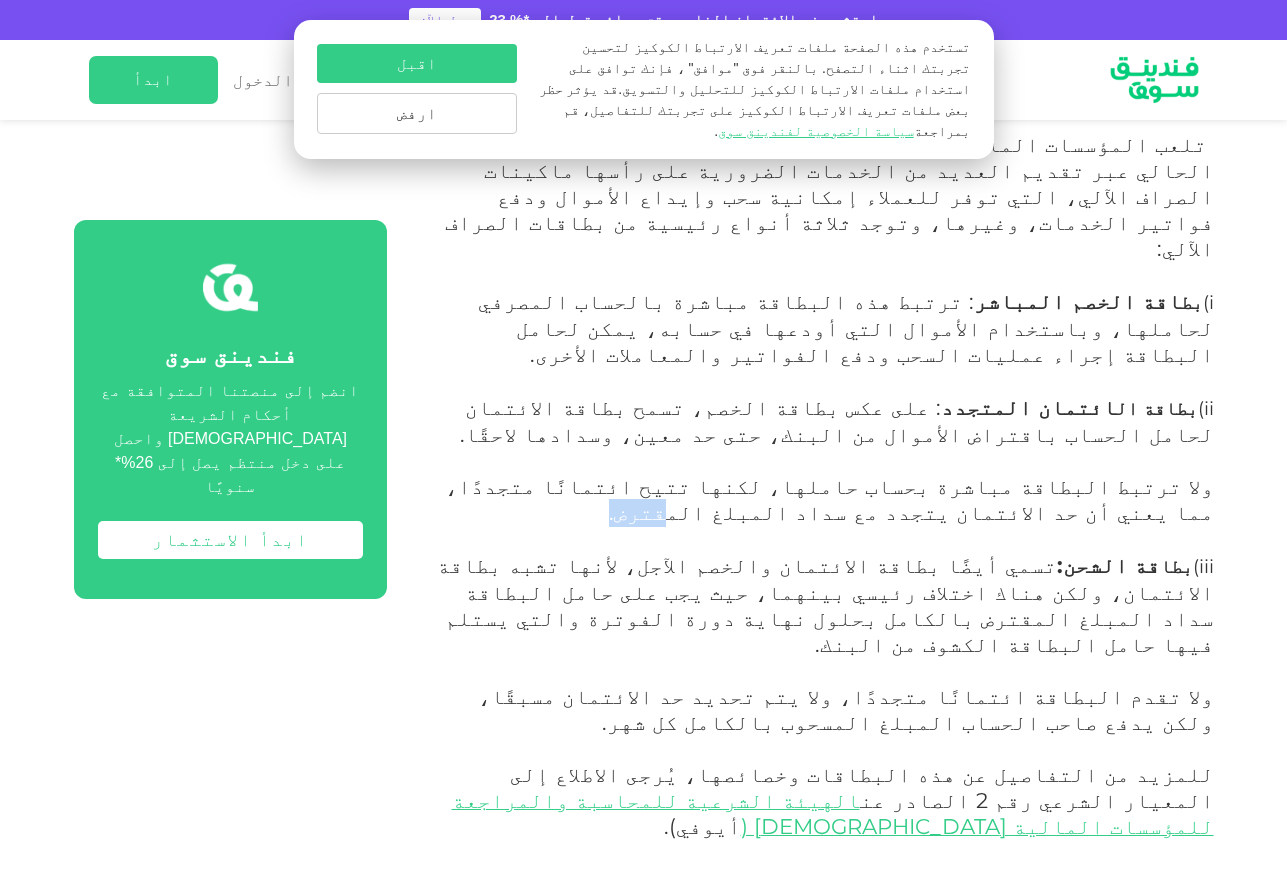 drag, startPoint x: 1140, startPoint y: 428, endPoint x: 1196, endPoint y: 428, distance: 56 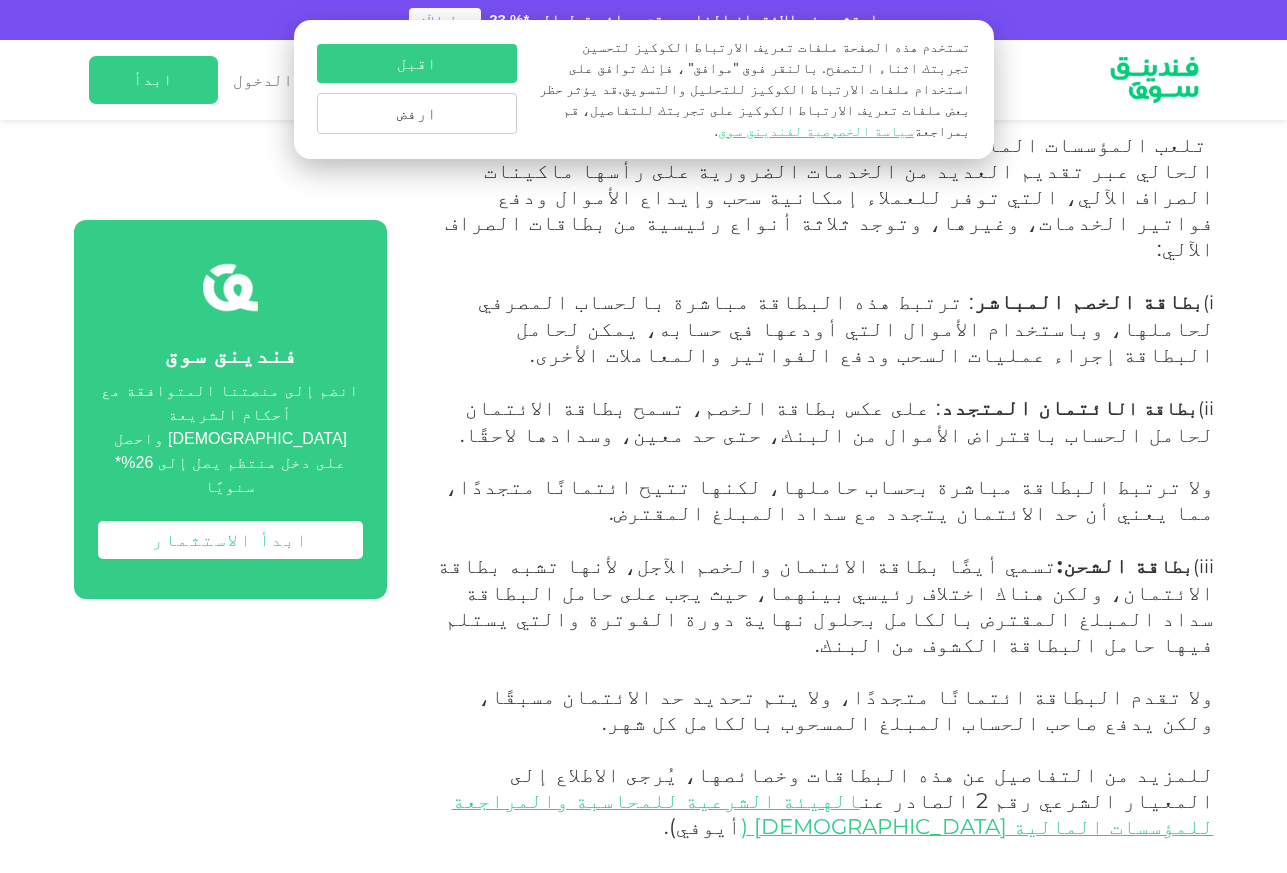 click on "ولا ترتبط البطاقة مباشرة بحساب حاملها، لكنها تتيح ائتمانًا متجددًا، مما يعني أن حد الائتمان يتجدد مع سداد المبلغ المقترض." at bounding box center (829, 499) 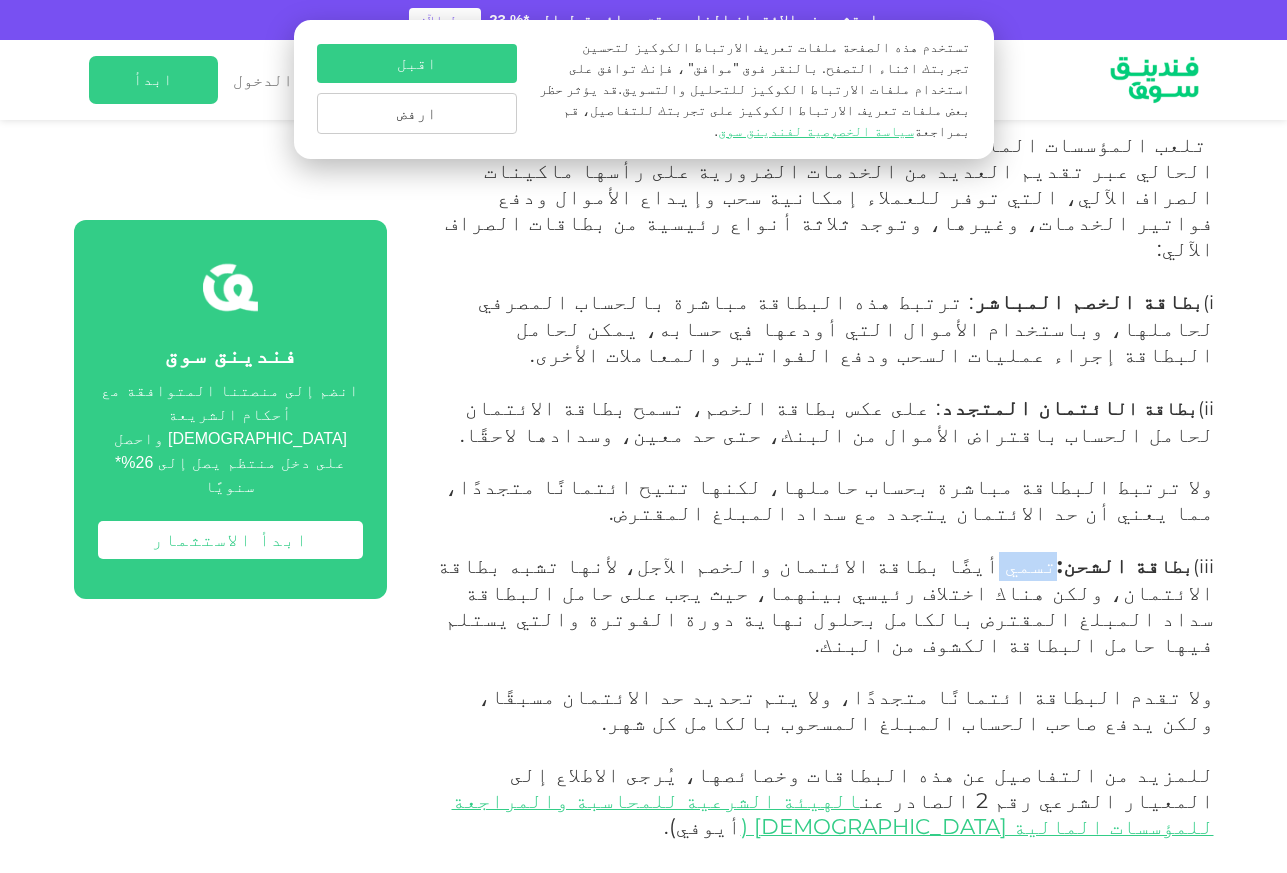 click on "تسمي أيضًا بطاقة الائتمان والخصم الآجل، لأنها تشبه بطاقة الائتمان، ولكن هناك اختلاف رئيسي بينهما، حيث يجب على حامل البطاقة سداد المبلغ المقترض بالكامل بحلول نهاية دورة الفوترة والتي يستلم فيها حامل البطاقة الكشوف من البنك." at bounding box center (825, 604) 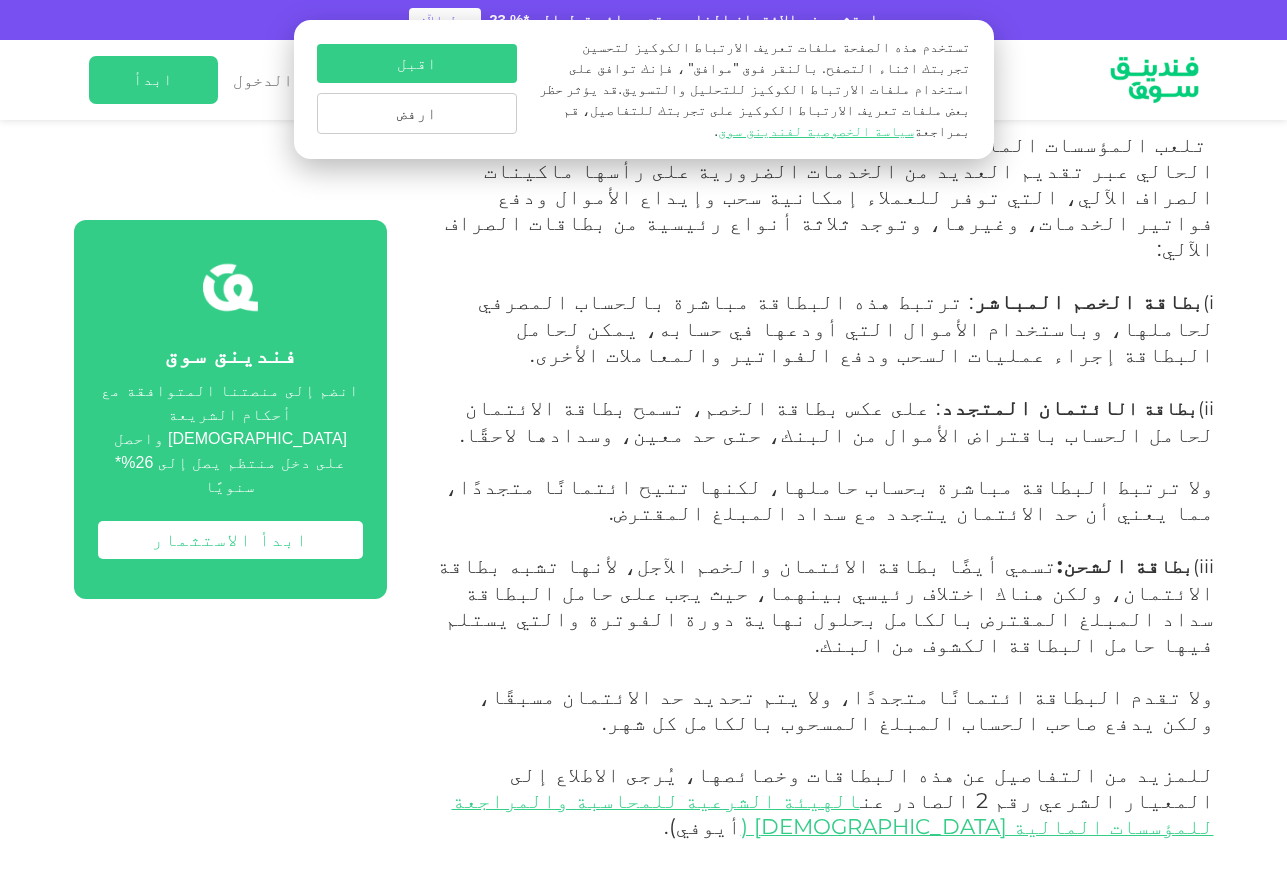 click on "تسمي أيضًا بطاقة الائتمان والخصم الآجل، لأنها تشبه بطاقة الائتمان، ولكن هناك اختلاف رئيسي بينهما، حيث يجب على حامل البطاقة سداد المبلغ المقترض بالكامل بحلول نهاية دورة الفوترة والتي يستلم فيها حامل البطاقة الكشوف من البنك." at bounding box center [825, 604] 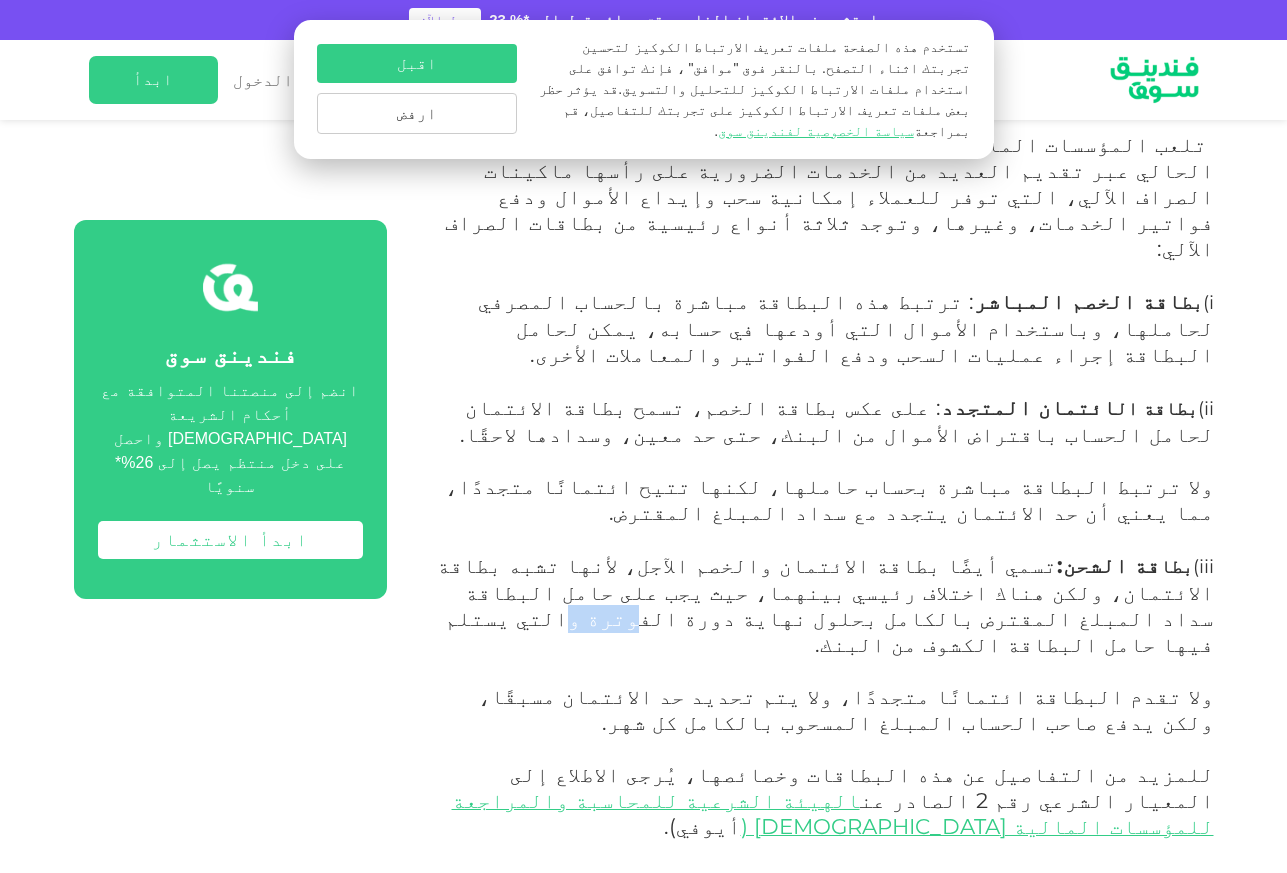 drag, startPoint x: 626, startPoint y: 520, endPoint x: 576, endPoint y: 519, distance: 50.01 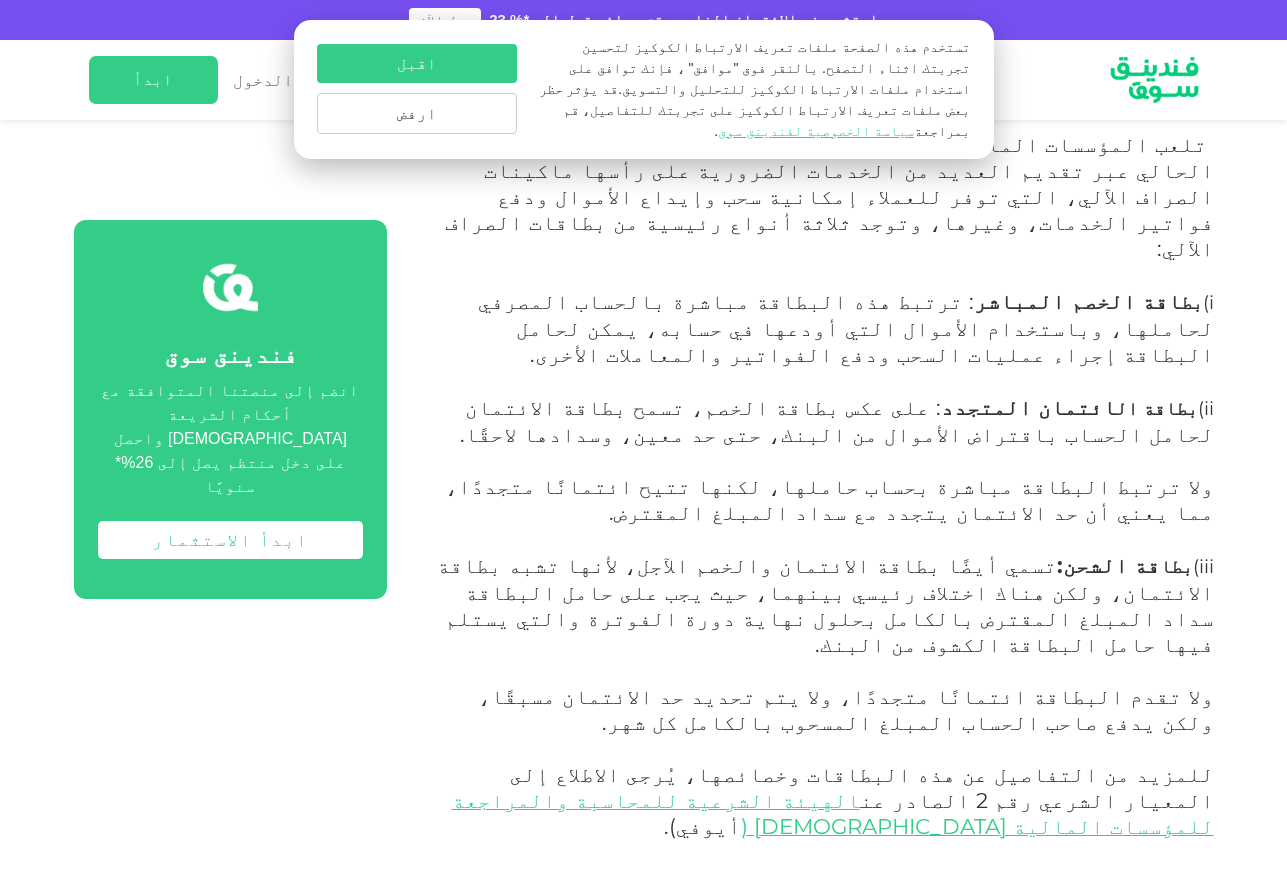 click on "ولا ترتبط البطاقة مباشرة بحساب حاملها، لكنها تتيح ائتمانًا متجددًا، مما يعني أن حد الائتمان يتجدد مع سداد المبلغ المقترض. iii)   بطا قة الشحن:  تسمي أيضًا بطاقة الائتمان والخصم الآجل، لأنها تشبه بطاقة الائتمان، ولكن هناك اختلاف رئيسي بينهما، حيث يجب على حامل البطاقة سداد المبلغ المقترض بالكامل بحلول نهاية دورة الفوترة والتي يستلم فيها حامل البطاقة الكشوف من البنك. ولا تقدم البطاقة ائتمانًا متجددًا، ولا يتم تحديد حد الائتمان مسبقًا، ولكن يدفع صاحب الحساب المبلغ المسحوب بالكامل كل شهر." at bounding box center (822, 619) 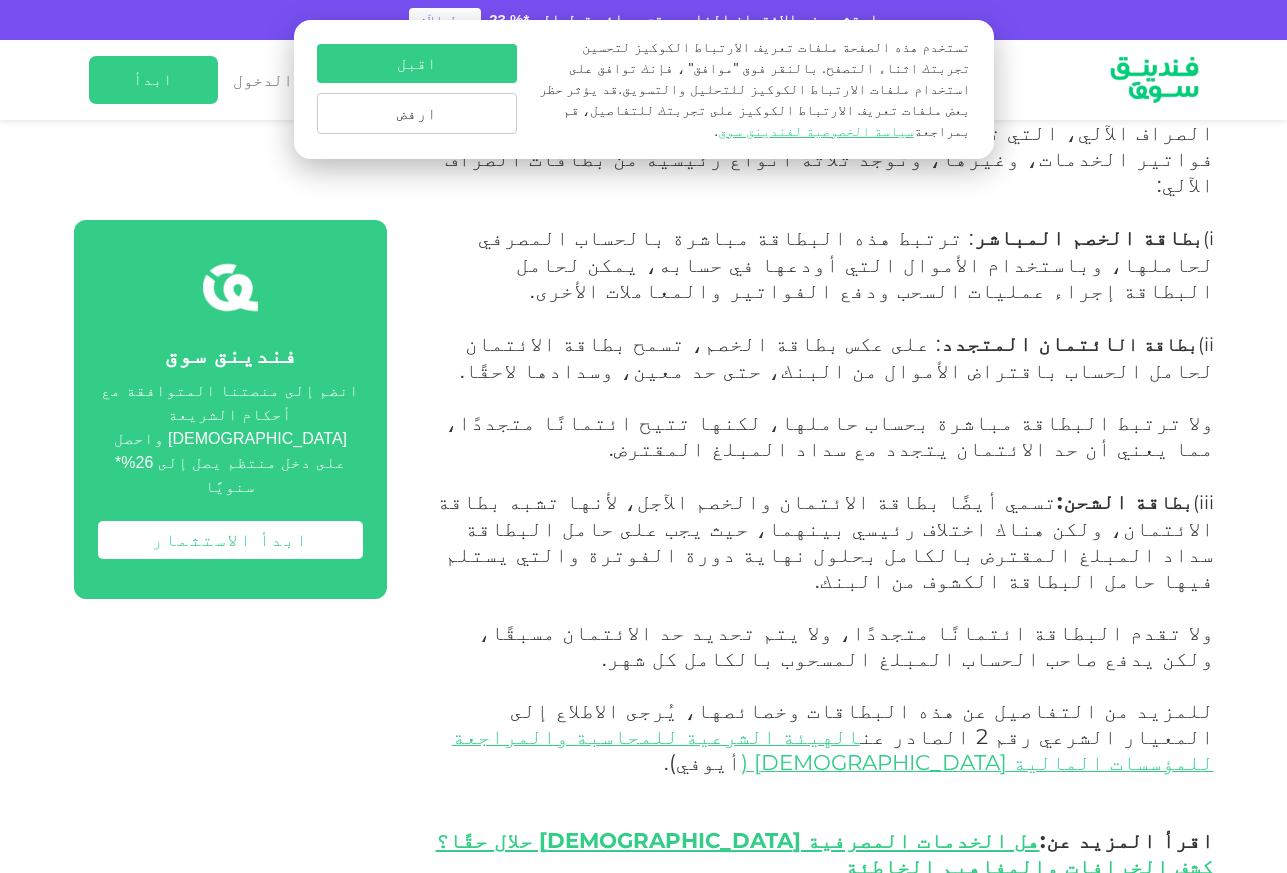 scroll, scrollTop: 1400, scrollLeft: 0, axis: vertical 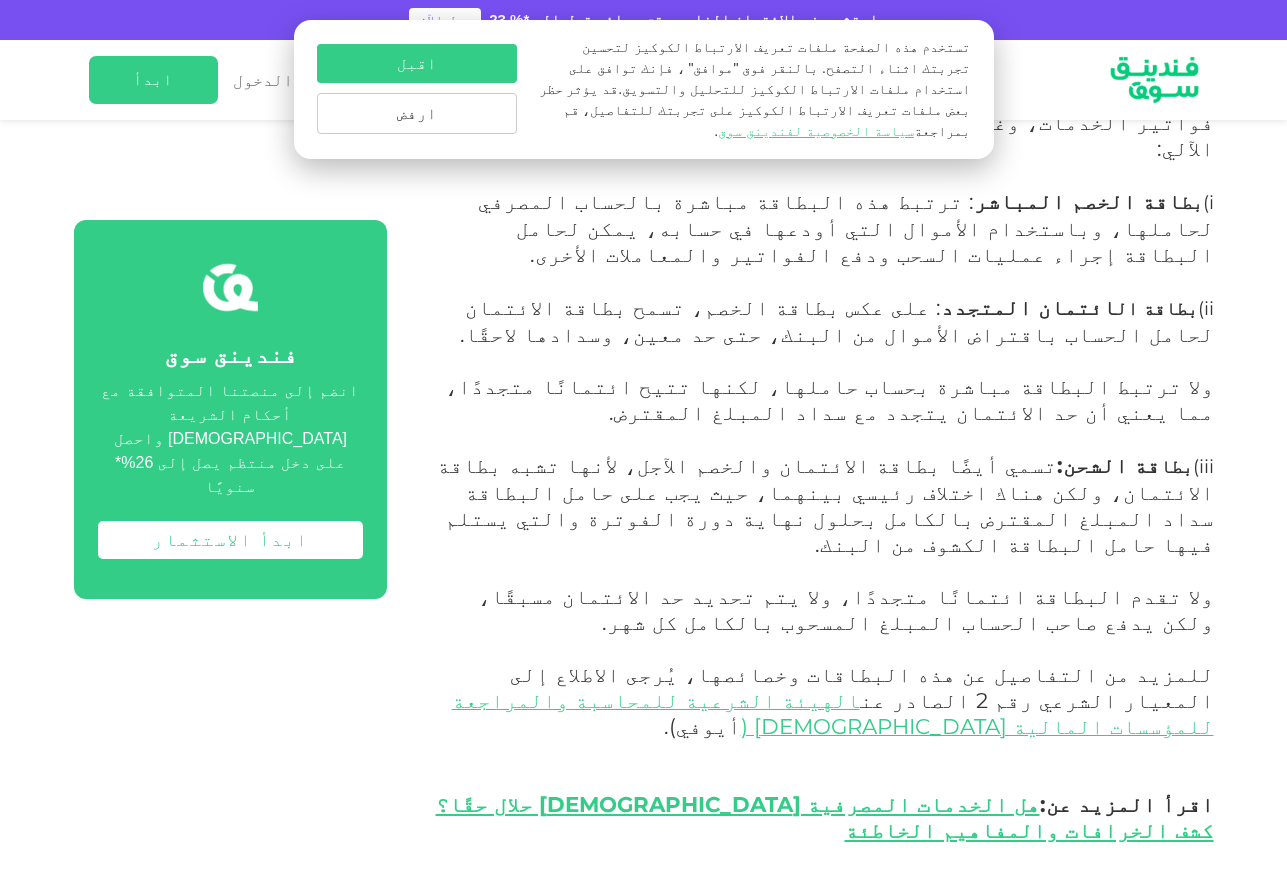 click on "ولا تقدم البطاقة ائتمانًا متجددًا، ولا يتم تحديد حد الائتمان مسبقًا، ولكن يدفع صاحب الحساب المبلغ المسحوب بالكامل كل شهر." at bounding box center (846, 609) 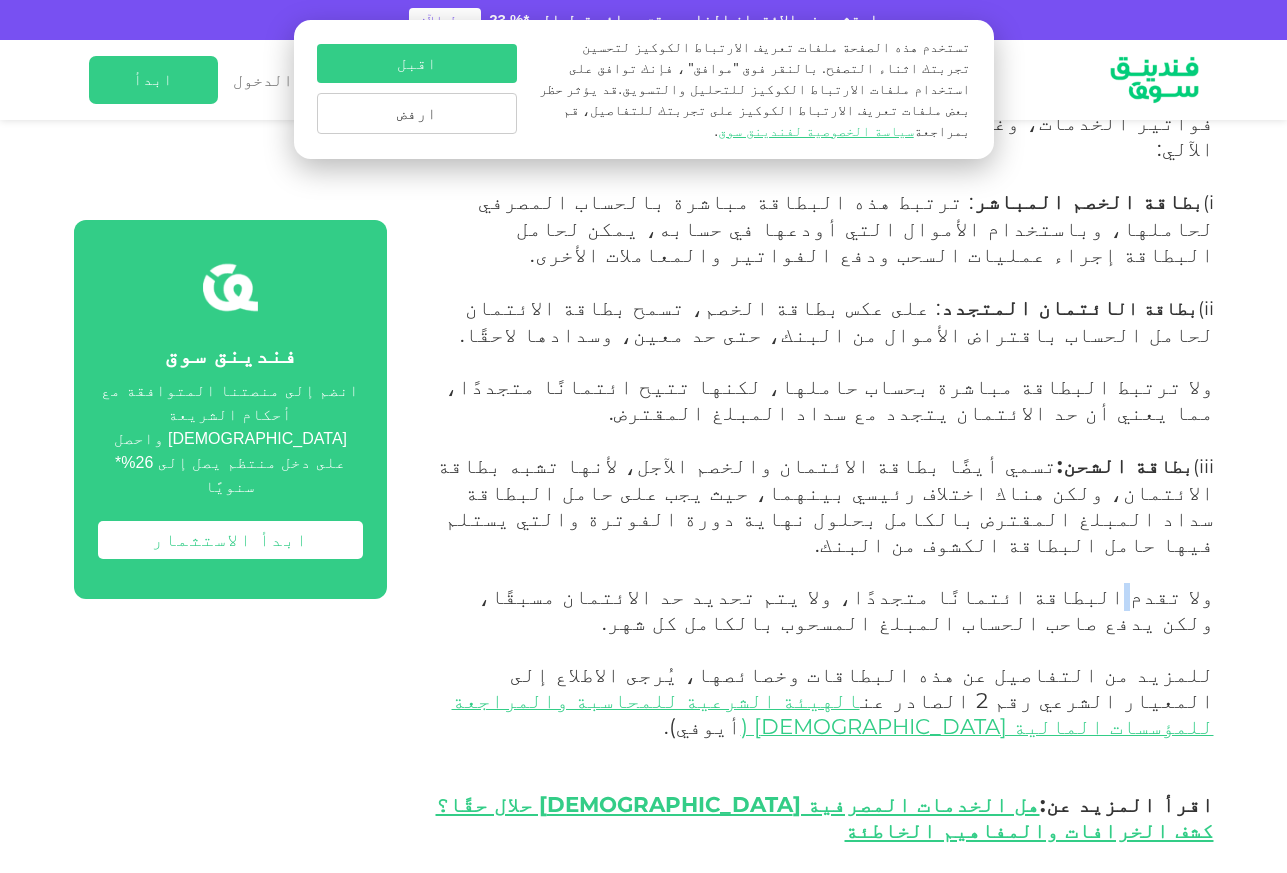 click on "ولا تقدم البطاقة ائتمانًا متجددًا، ولا يتم تحديد حد الائتمان مسبقًا، ولكن يدفع صاحب الحساب المبلغ المسحوب بالكامل كل شهر." at bounding box center (846, 609) 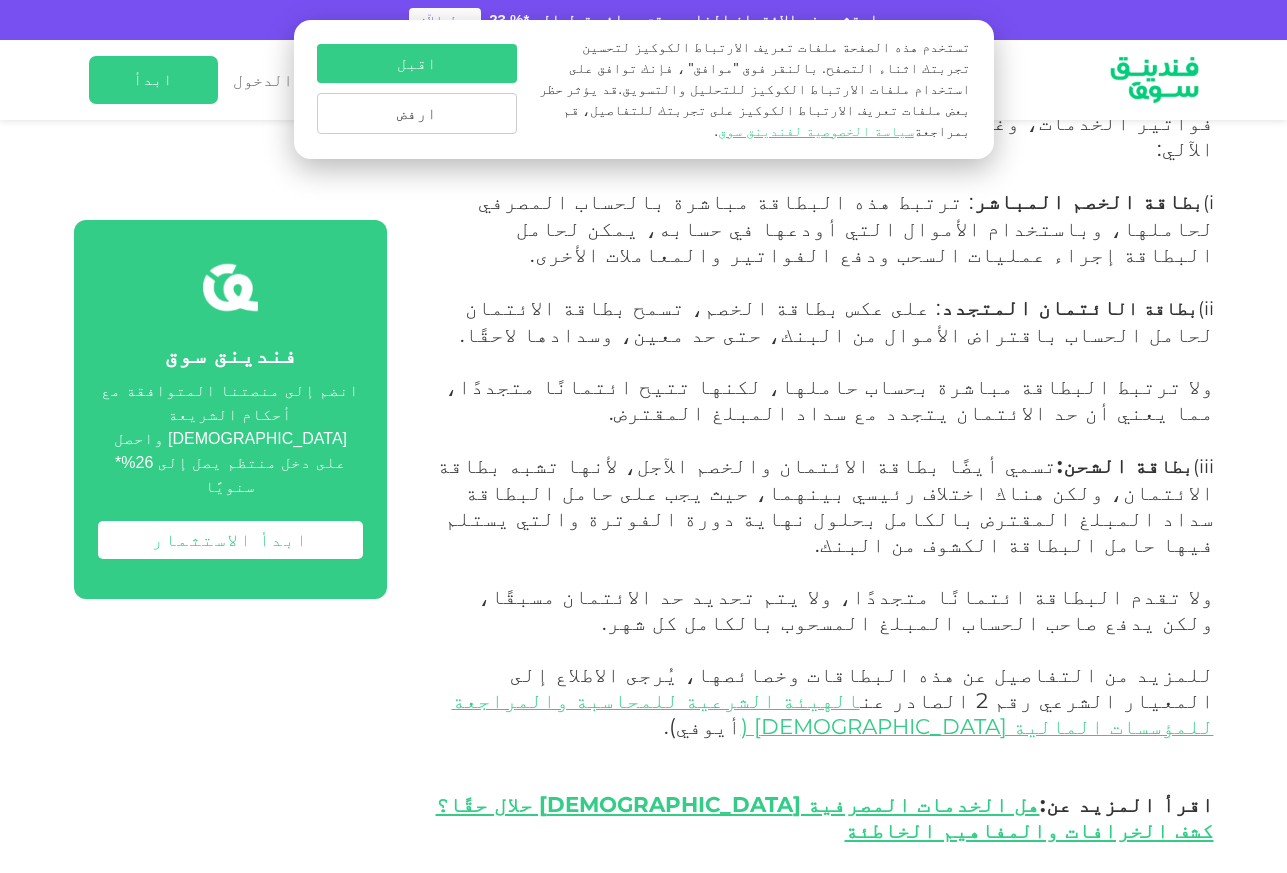click on "ولا تقدم البطاقة ائتمانًا متجددًا، ولا يتم تحديد حد الائتمان مسبقًا، ولكن يدفع صاحب الحساب المبلغ المسحوب بالكامل كل شهر." at bounding box center [846, 609] 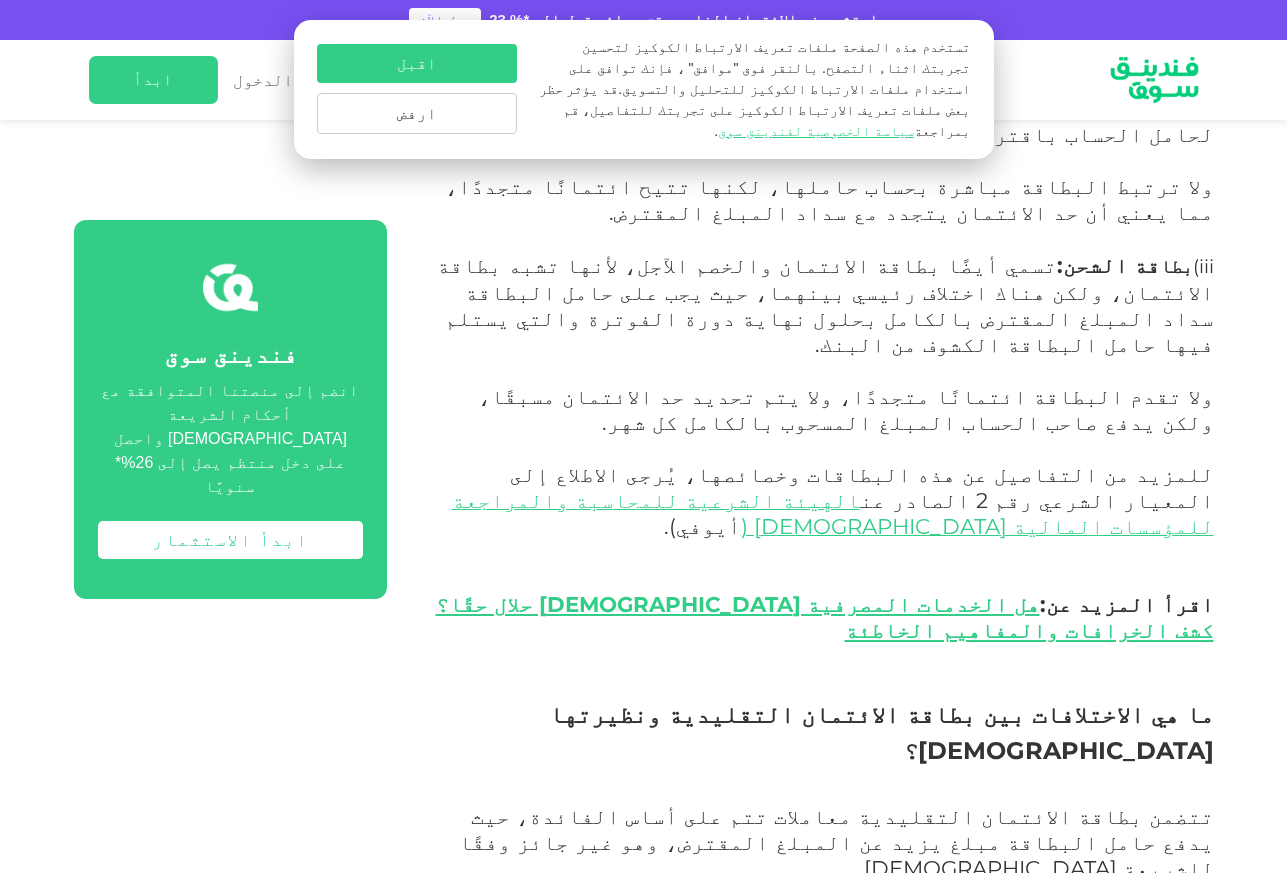 scroll, scrollTop: 2000, scrollLeft: 0, axis: vertical 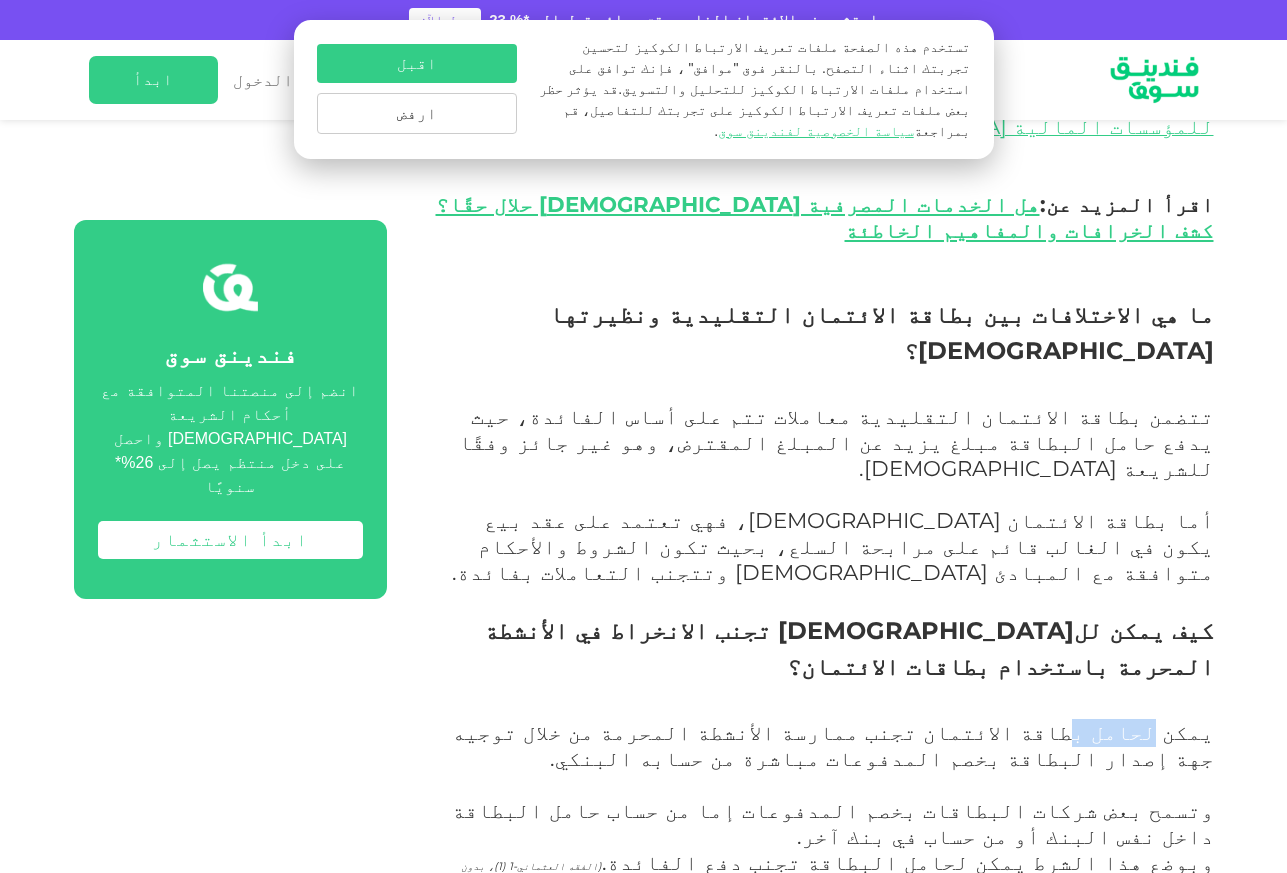 drag, startPoint x: 1173, startPoint y: 457, endPoint x: 1121, endPoint y: 452, distance: 52.23983 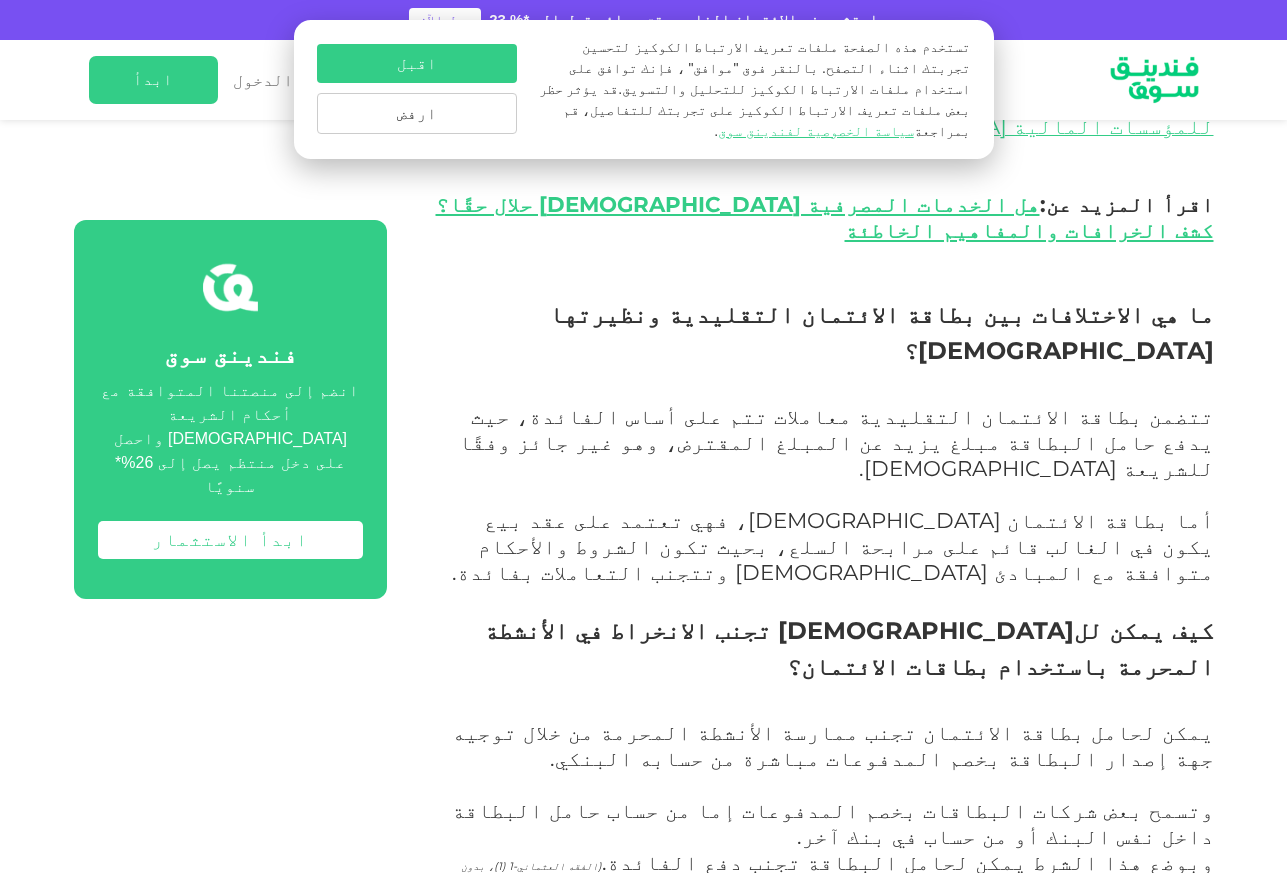 click on "يمكن لحامل بطاقة الائتمان تجنب ممارسة الأنشطة المحرمة من خلال توجيه جهة إصدار البطاقة بخصم المدفوعات مباشرة من حسابه البنكي." at bounding box center [833, 745] 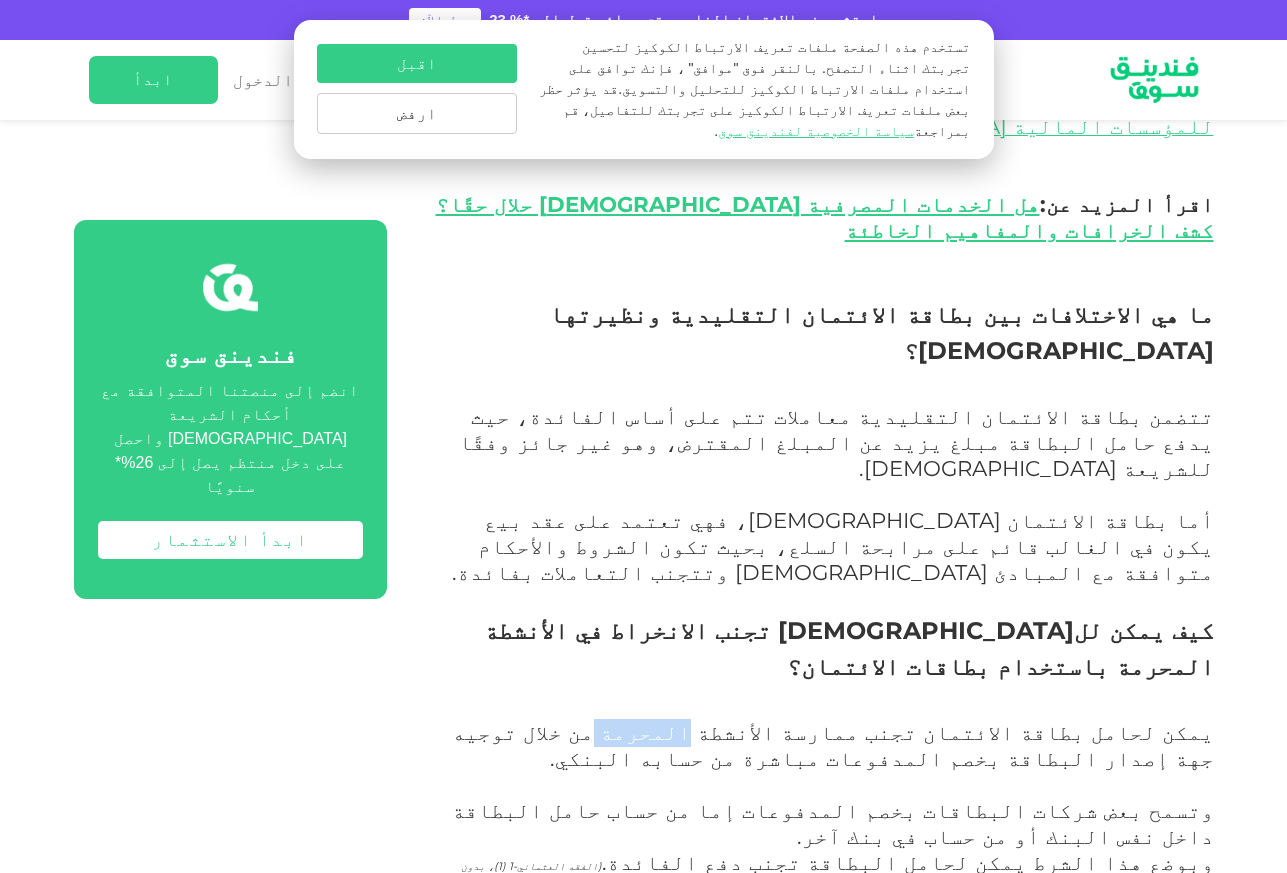 click on "يمكن لحامل بطاقة الائتمان تجنب ممارسة الأنشطة المحرمة من خلال توجيه جهة إصدار البطاقة بخصم المدفوعات مباشرة من حسابه البنكي." at bounding box center (833, 745) 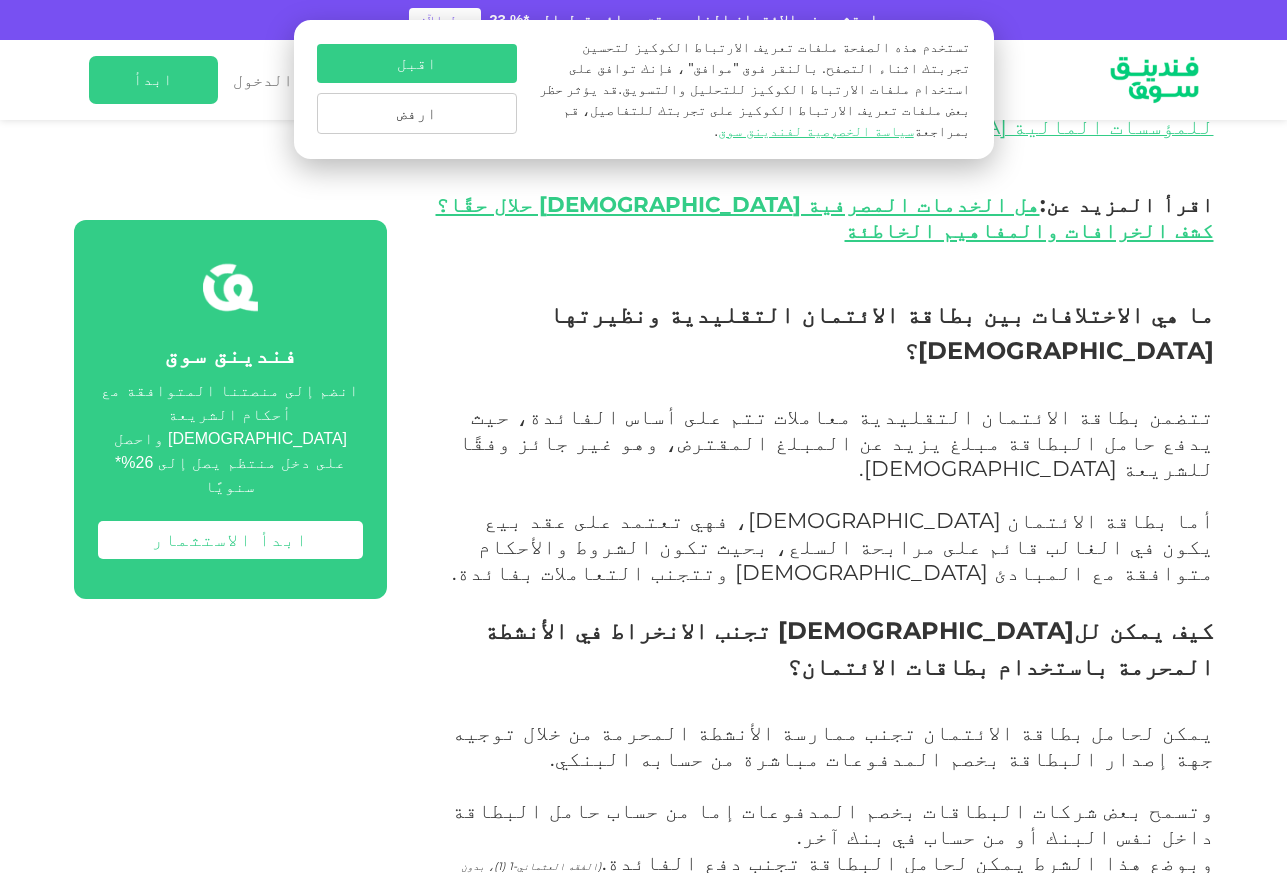 click on "يمكن لحامل بطاقة الائتمان تجنب ممارسة الأنشطة المحرمة من خلال توجيه جهة إصدار البطاقة بخصم المدفوعات مباشرة من حسابه البنكي." at bounding box center [833, 745] 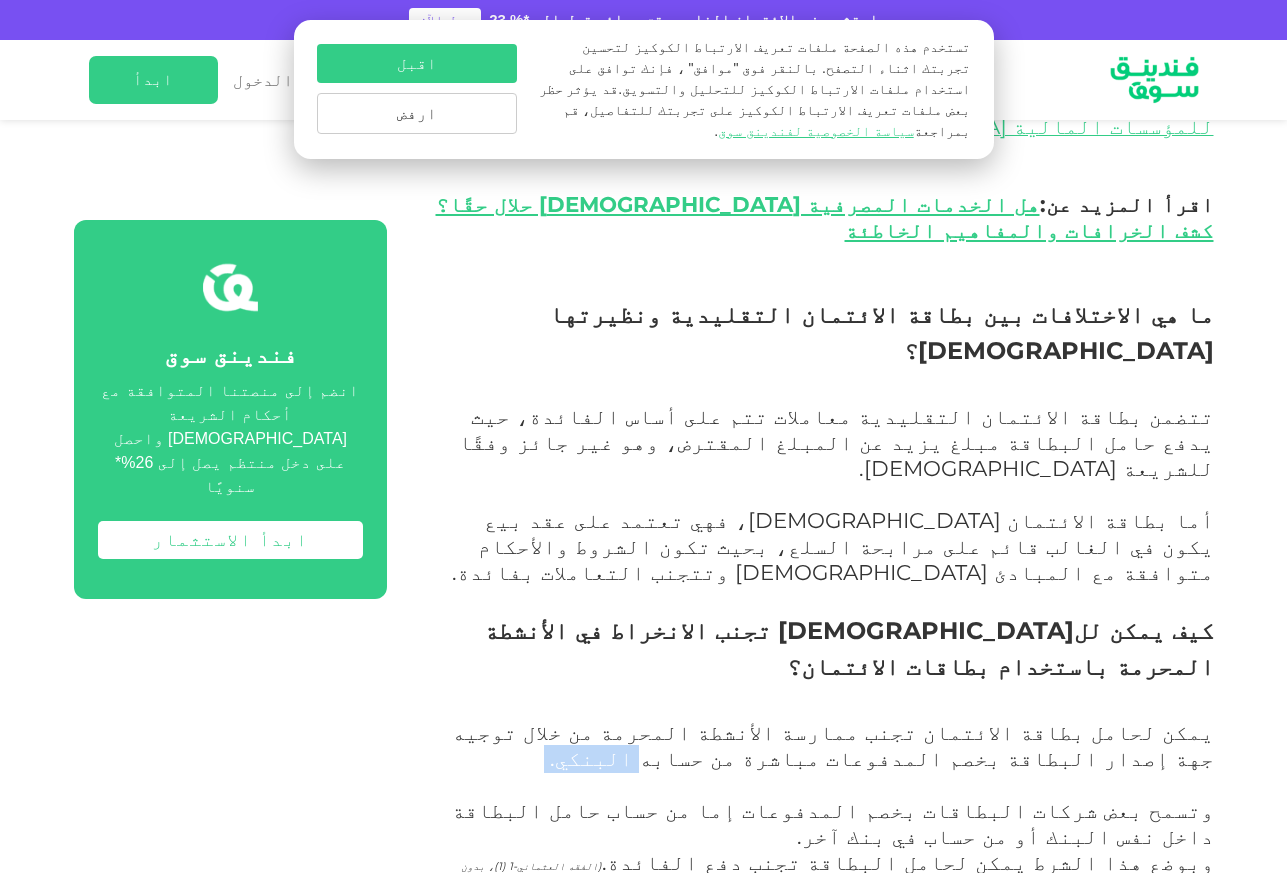 drag, startPoint x: 1220, startPoint y: 493, endPoint x: 1093, endPoint y: 487, distance: 127.141655 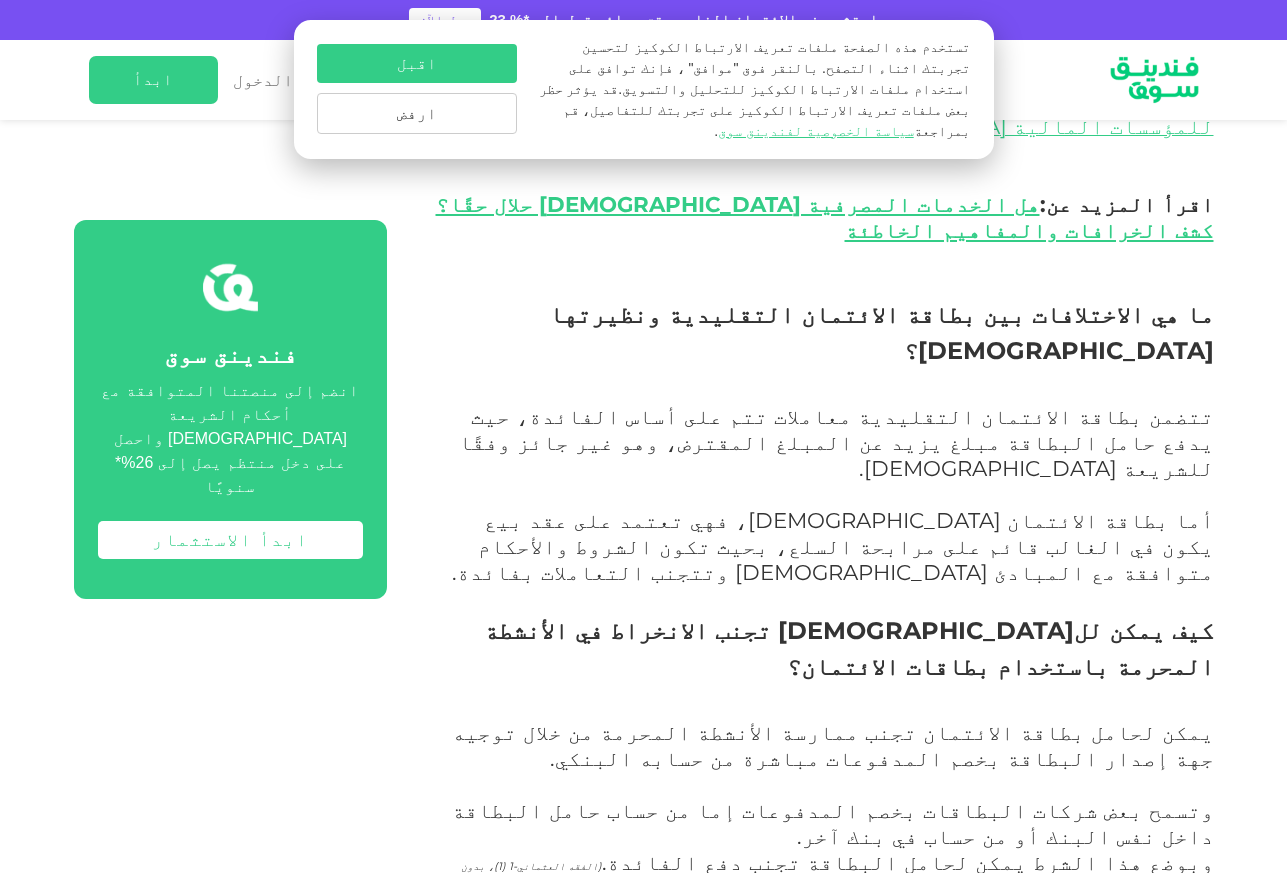 click on "يمكن لحامل بطاقة الائتمان تجنب ممارسة الأنشطة المحرمة من خلال توجيه جهة إصدار البطاقة بخصم المدفوعات مباشرة من حسابه البنكي." at bounding box center (833, 745) 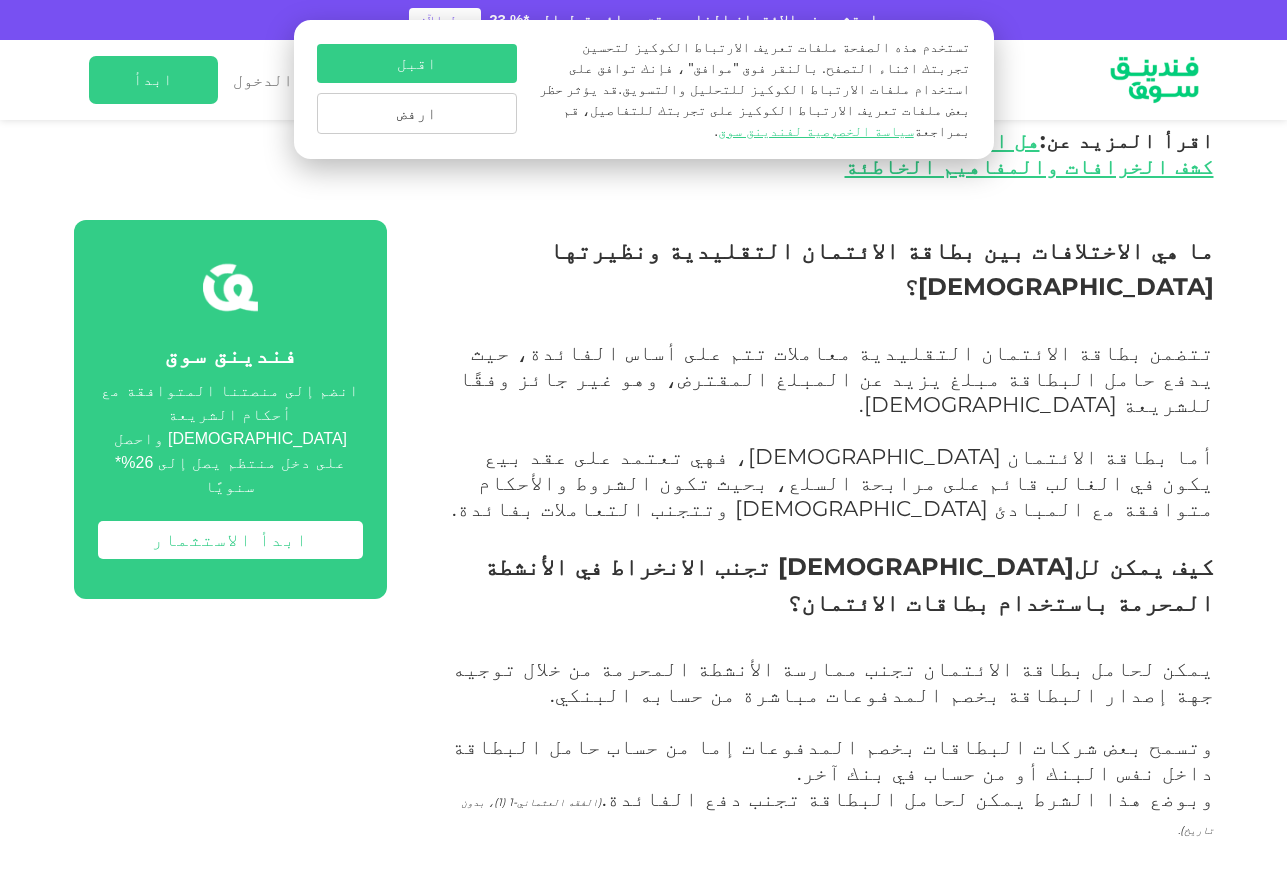 scroll, scrollTop: 2100, scrollLeft: 0, axis: vertical 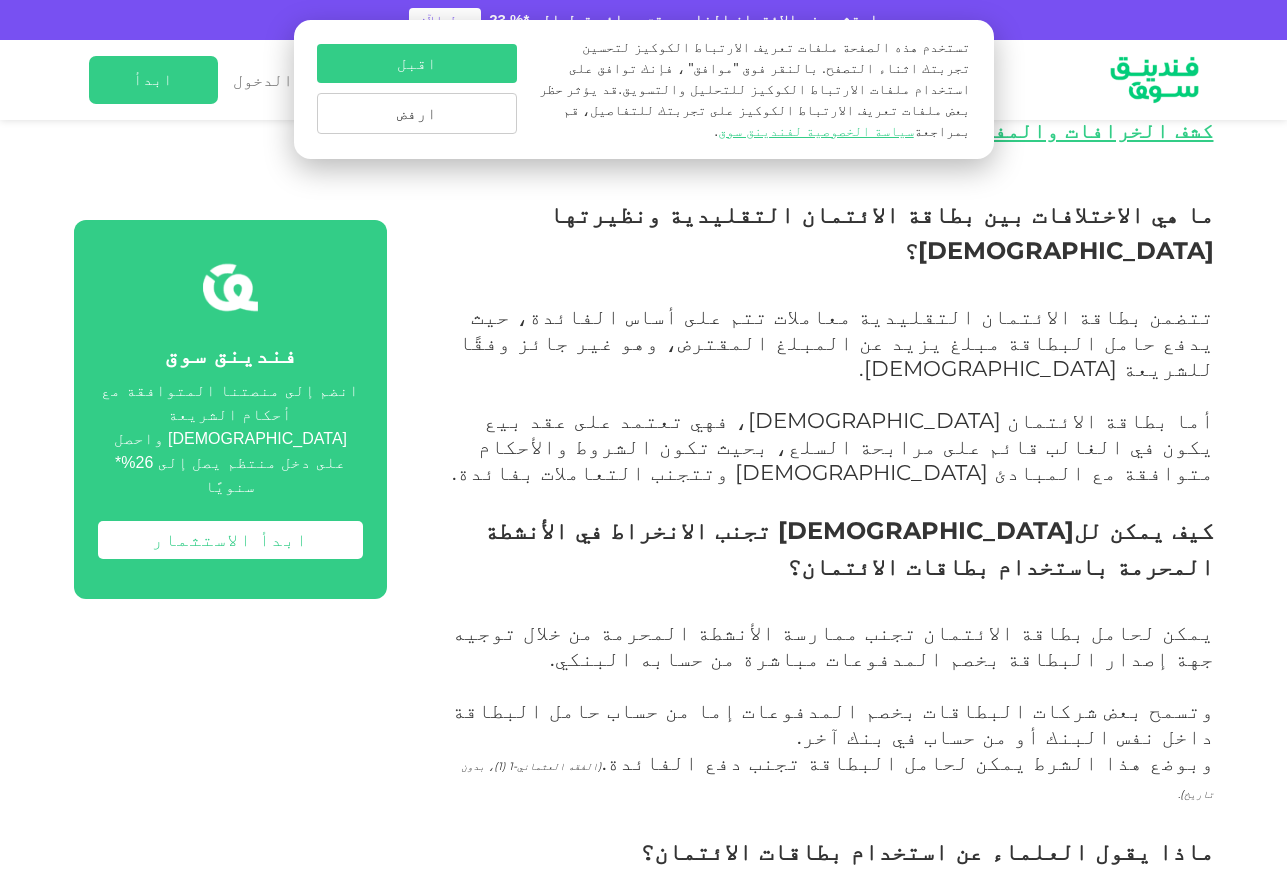 click on "وتسمح بعض شركات البطاقات بخصم المدفوعات إما من حساب حامل البطاقة داخل نفس البنك أو من حساب في بنك آخر." at bounding box center (833, 723) 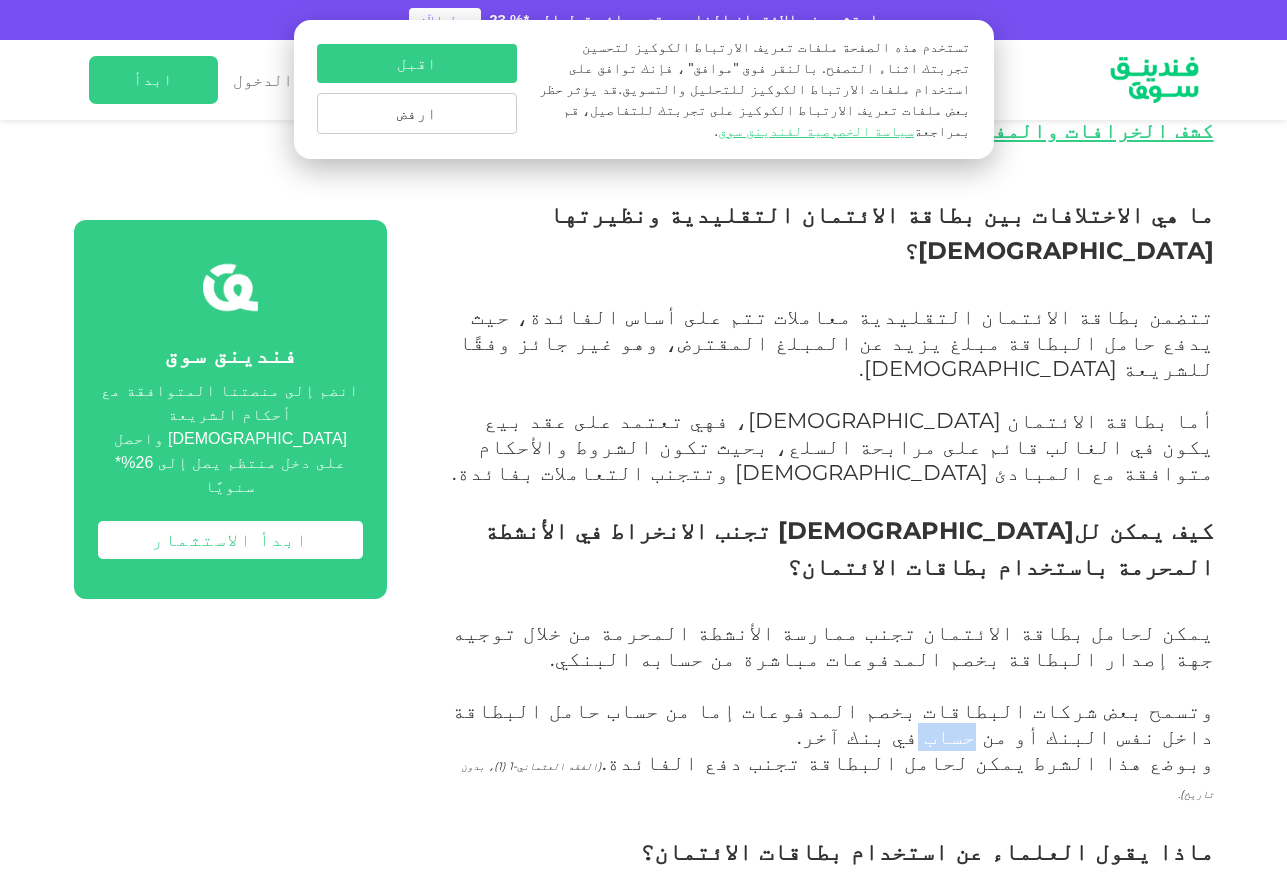 click on "وتسمح بعض شركات البطاقات بخصم المدفوعات إما من حساب حامل البطاقة داخل نفس البنك أو من حساب في بنك آخر." at bounding box center [833, 723] 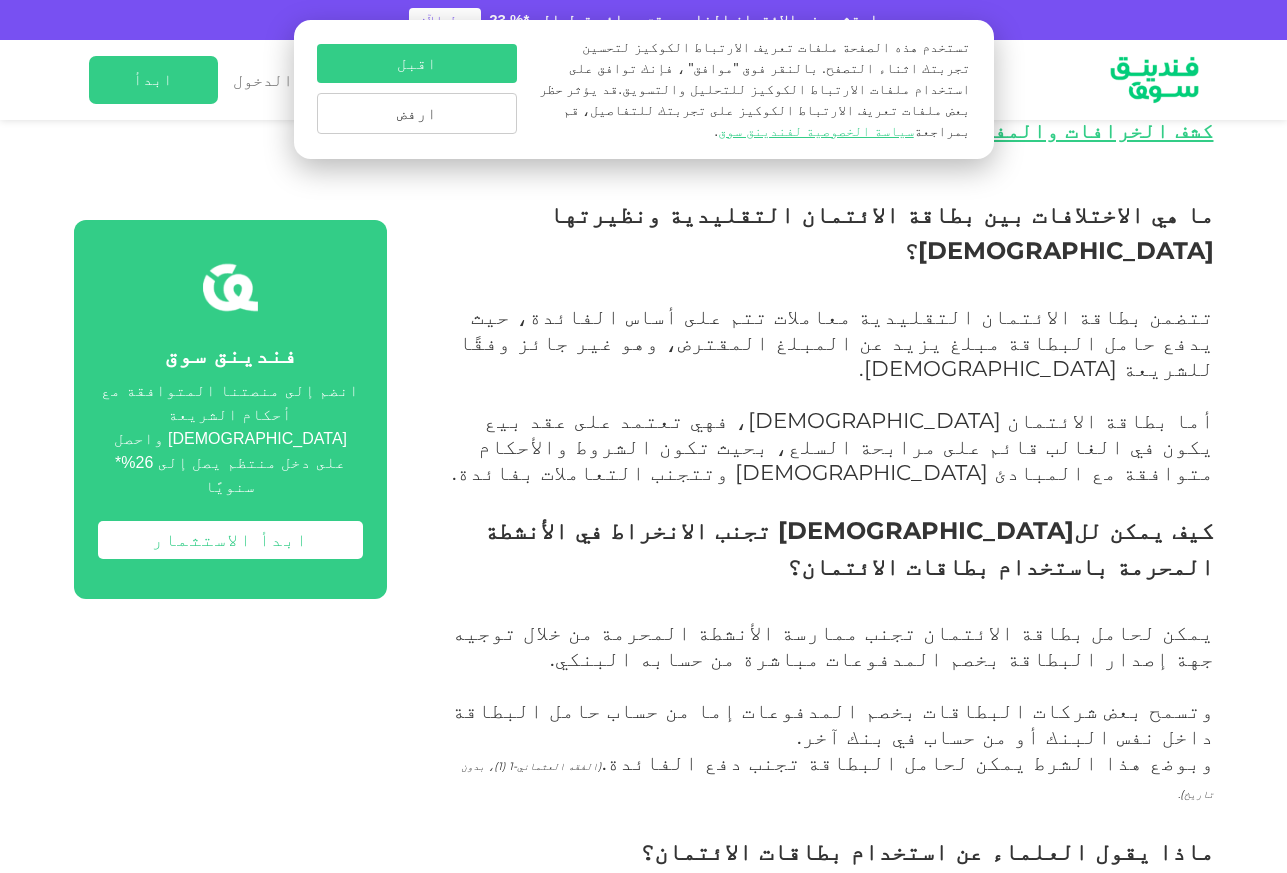 click on "وتسمح بعض شركات البطاقات بخصم المدفوعات إما من حساب حامل البطاقة داخل نفس البنك أو من حساب في بنك آخر." at bounding box center (833, 723) 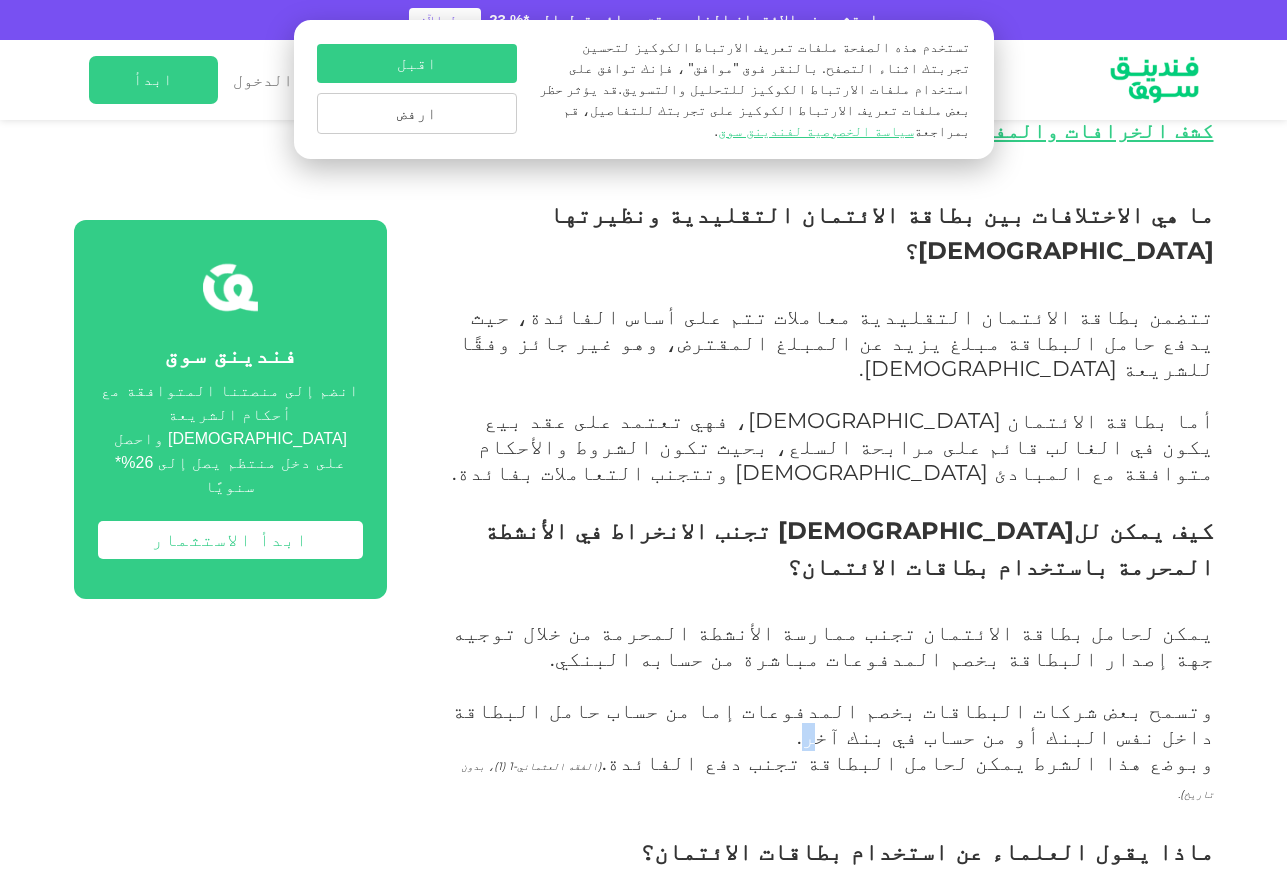 drag, startPoint x: 1191, startPoint y: 452, endPoint x: 1207, endPoint y: 462, distance: 18.867962 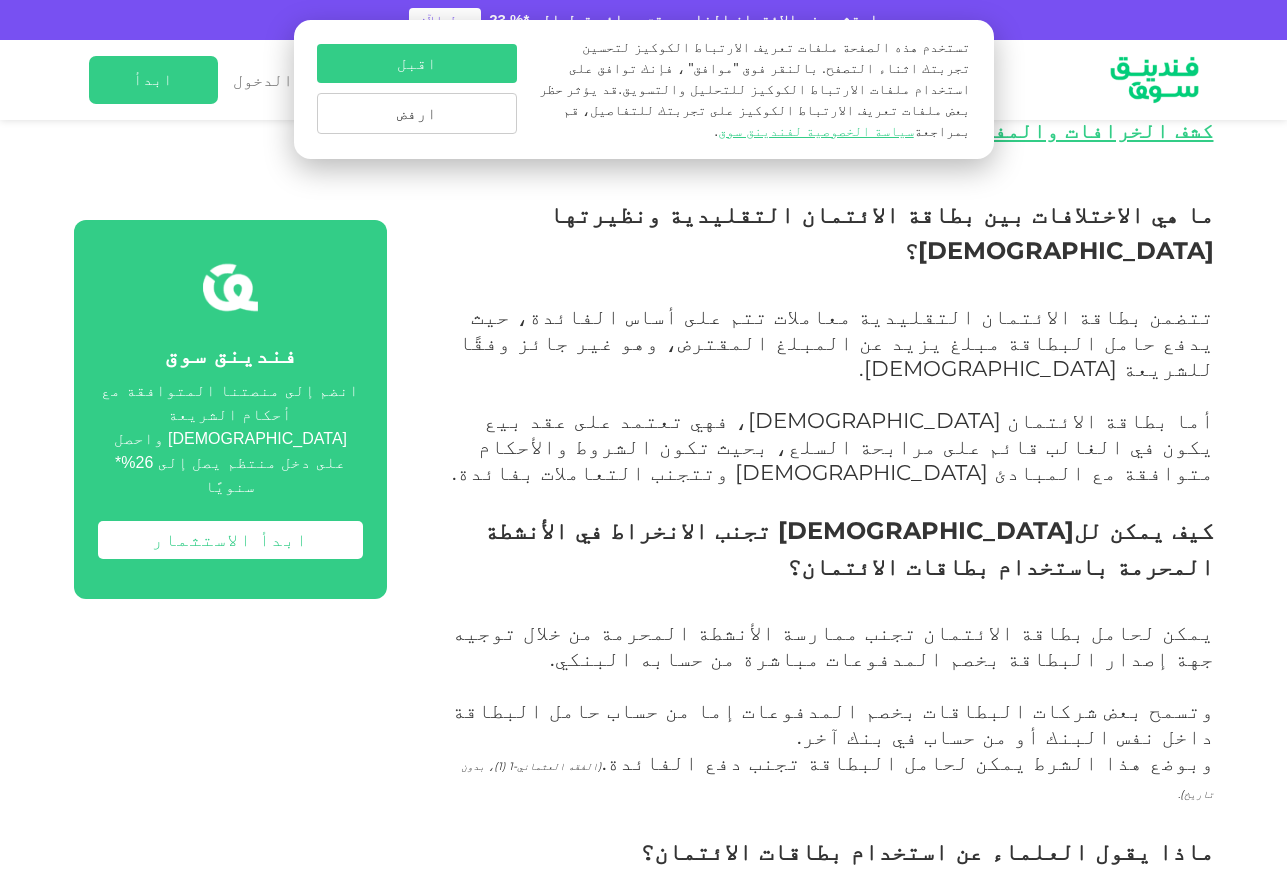 click on "وبوضع هذا الشرط يمكن لحامل البطاقة تجنب دفع الفائدة.  (الفقه العثماني-1 (1)، بدون تاريخ)." at bounding box center (837, 776) 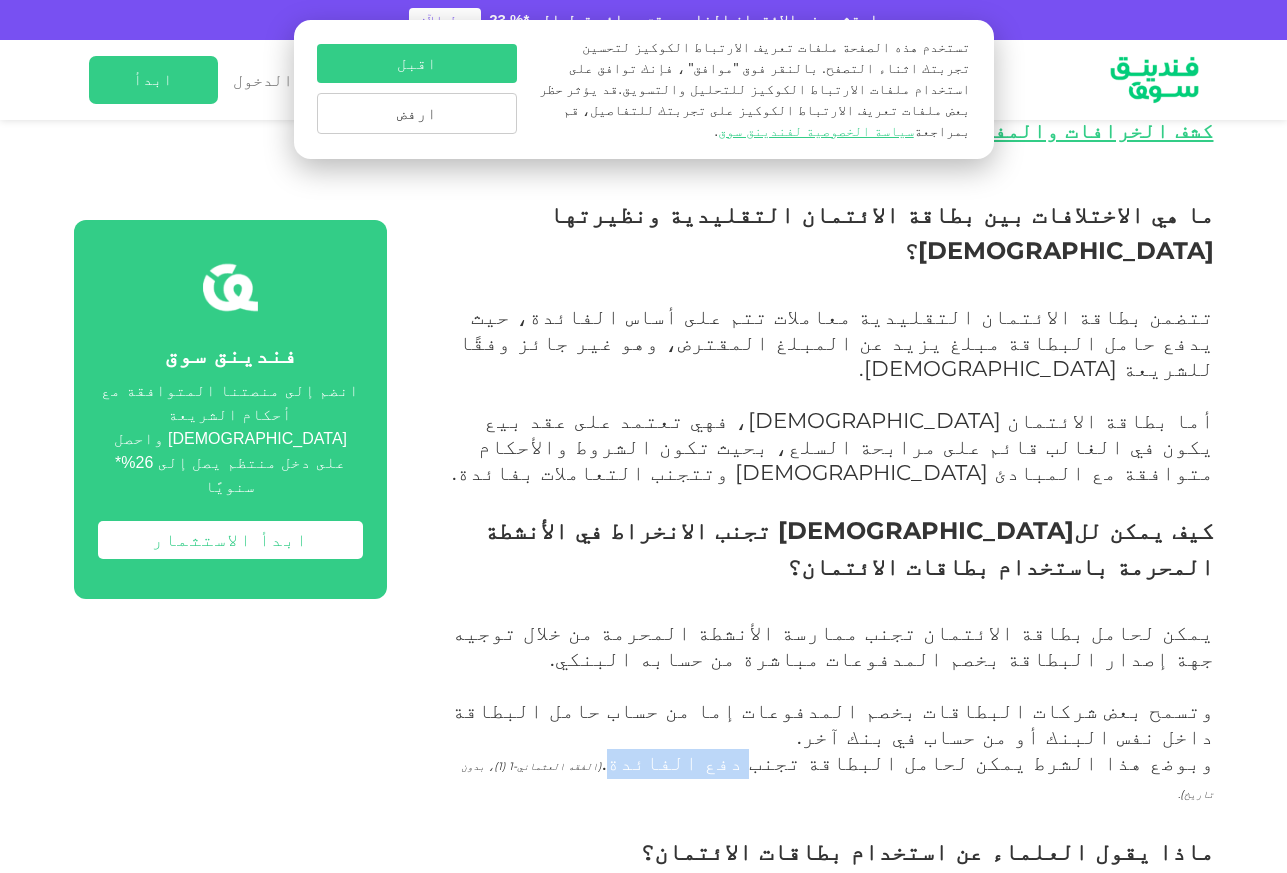 drag, startPoint x: 907, startPoint y: 481, endPoint x: 841, endPoint y: 481, distance: 66 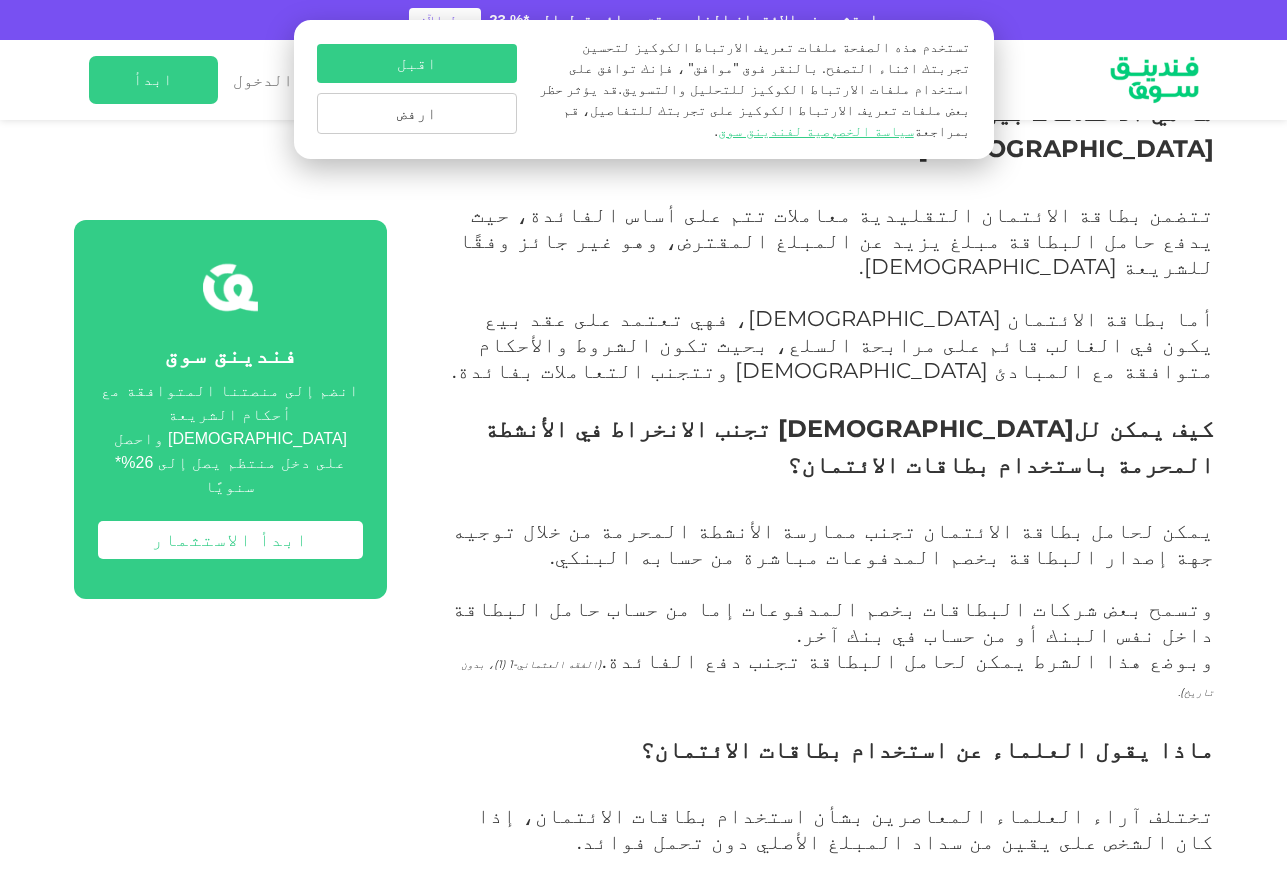 scroll, scrollTop: 2200, scrollLeft: 0, axis: vertical 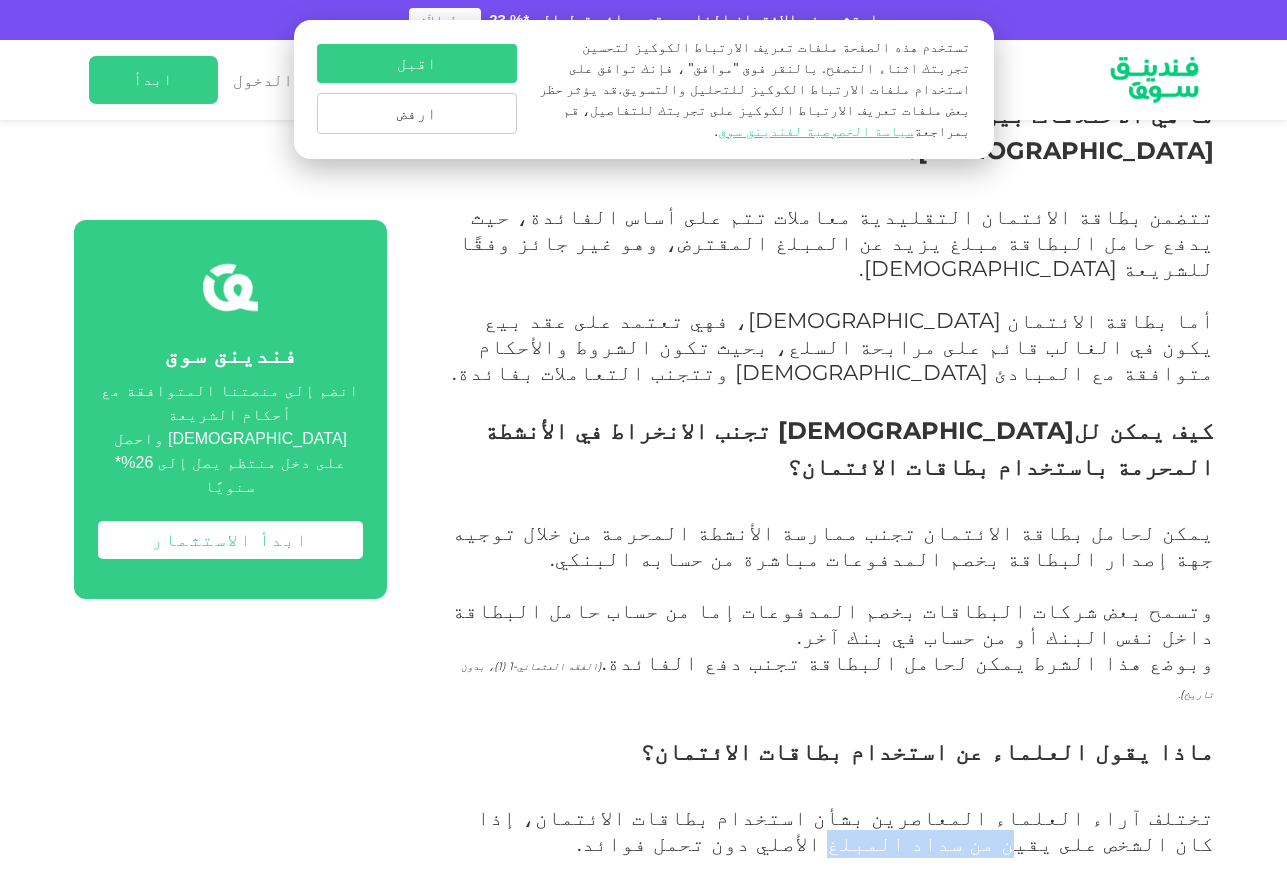 drag, startPoint x: 626, startPoint y: 504, endPoint x: 517, endPoint y: 524, distance: 110.81967 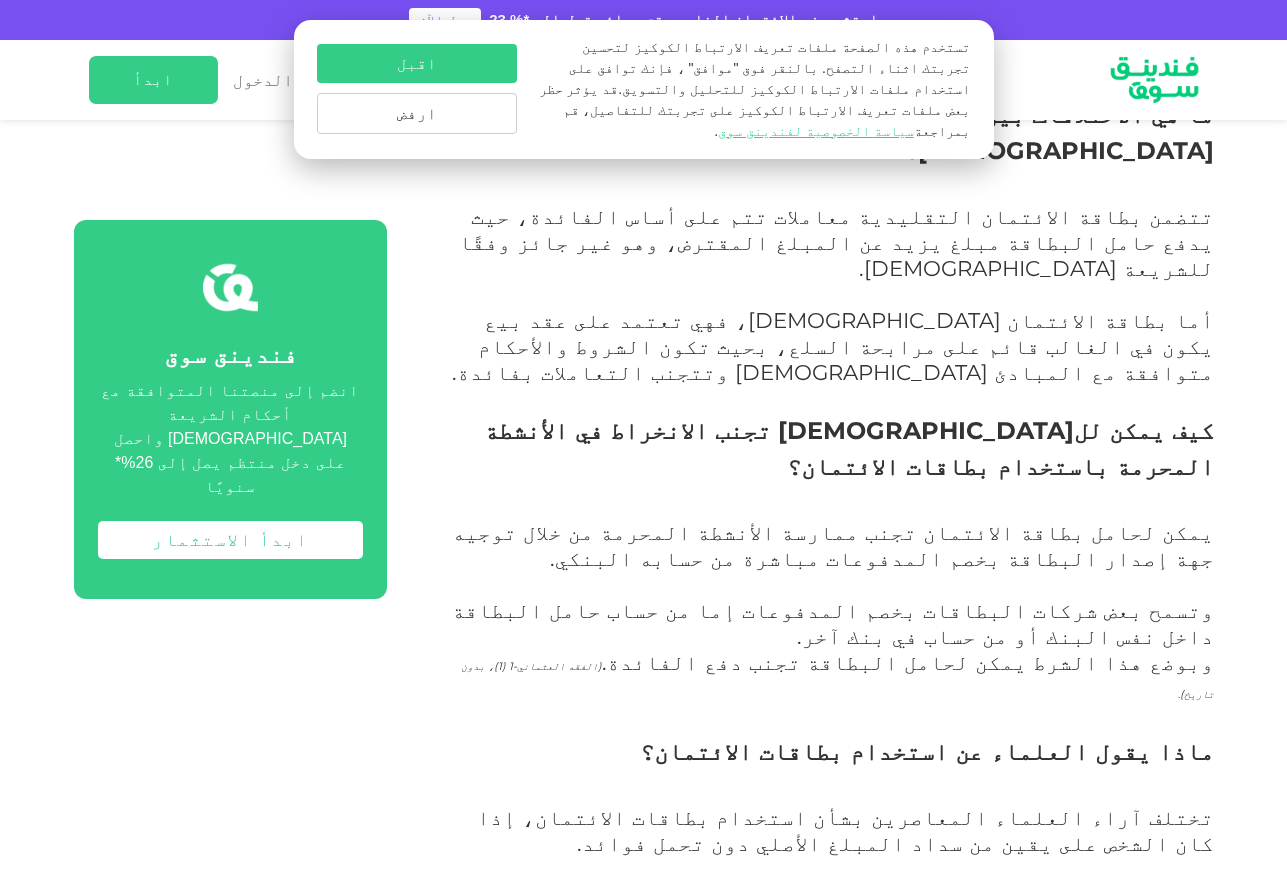 click on "تختلف آراء العلماء المعاصرين بشأن استخدام بطاقات الائتمان، إذا كان الشخص على يقين من سداد المبلغ الأصلي دون تحمل فوائد." at bounding box center (845, 830) 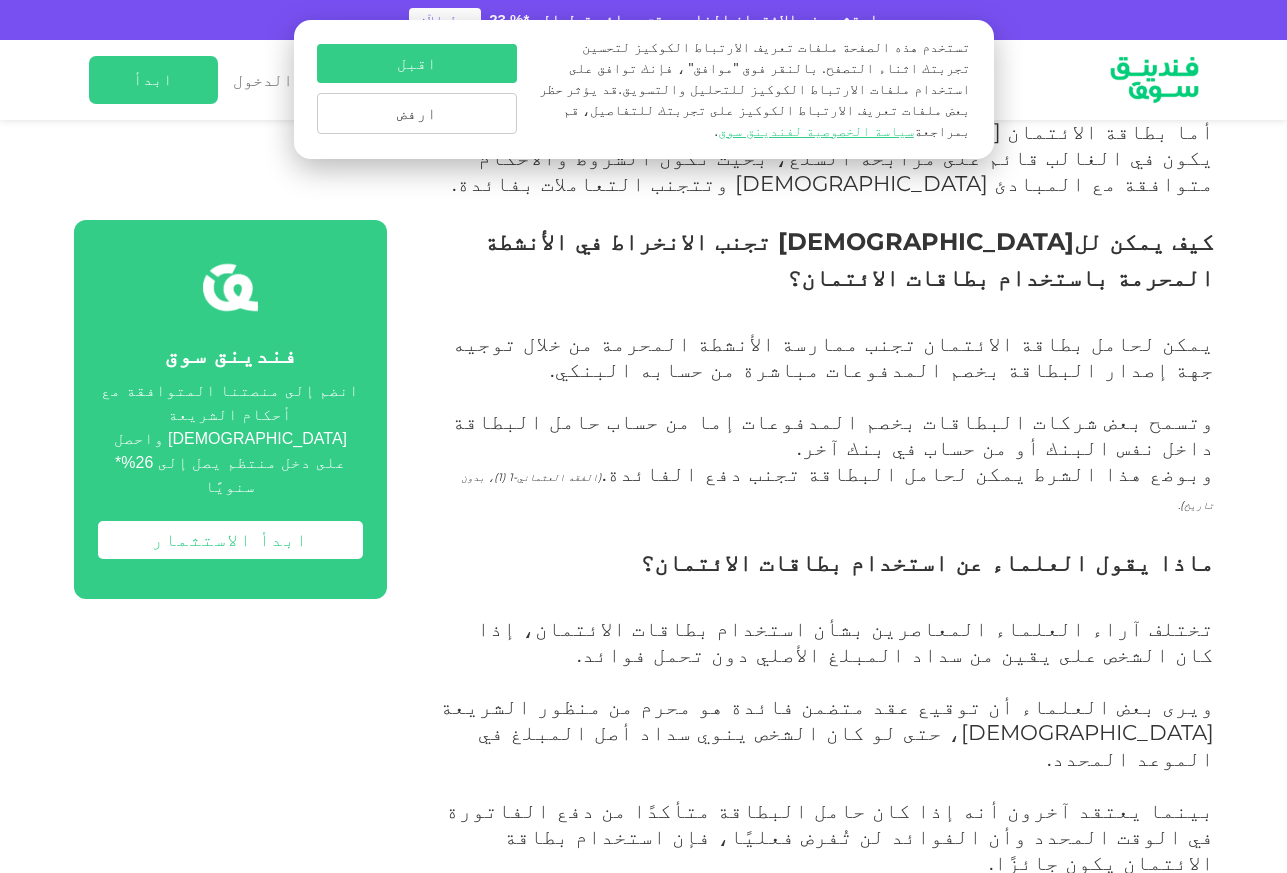 scroll, scrollTop: 2400, scrollLeft: 0, axis: vertical 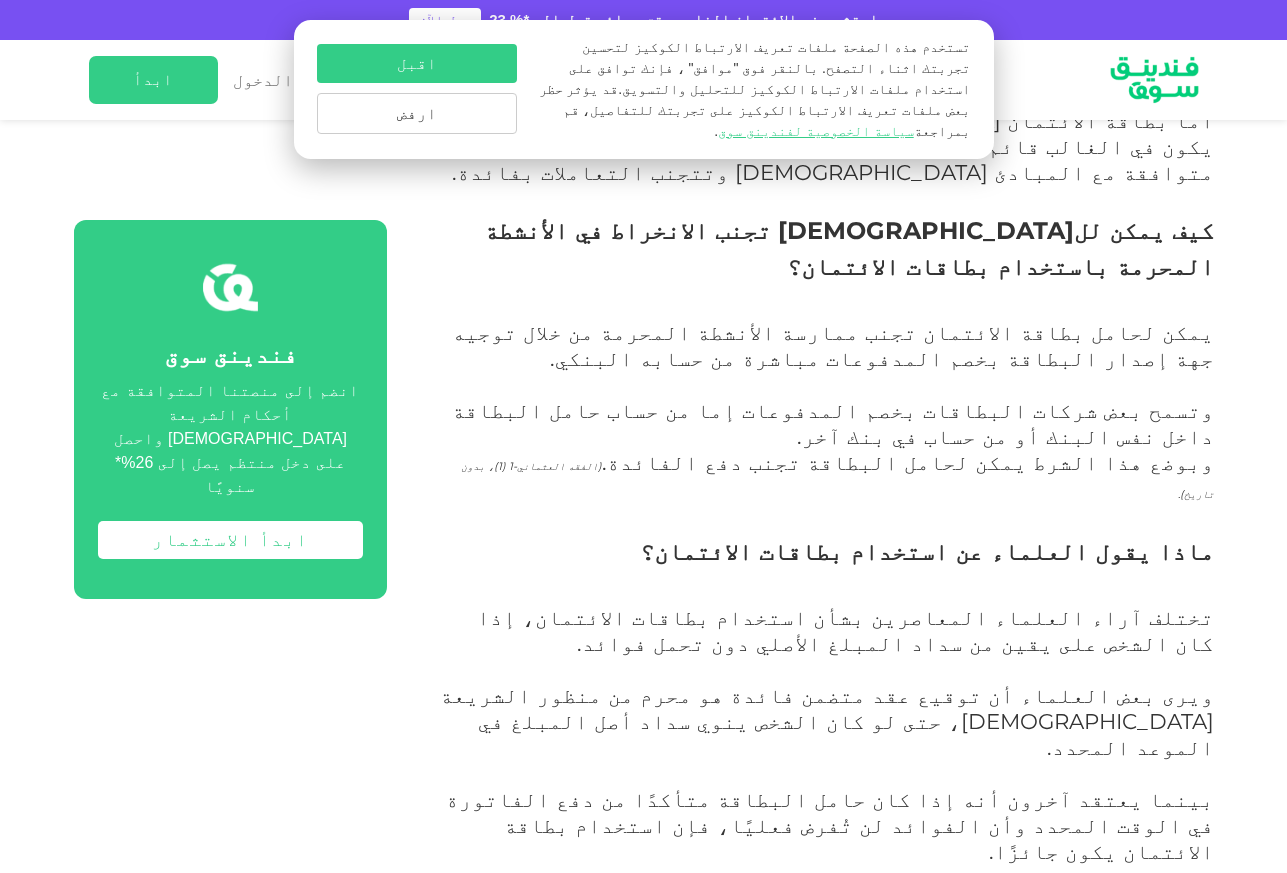 drag, startPoint x: 1020, startPoint y: 384, endPoint x: 1062, endPoint y: 402, distance: 45.694637 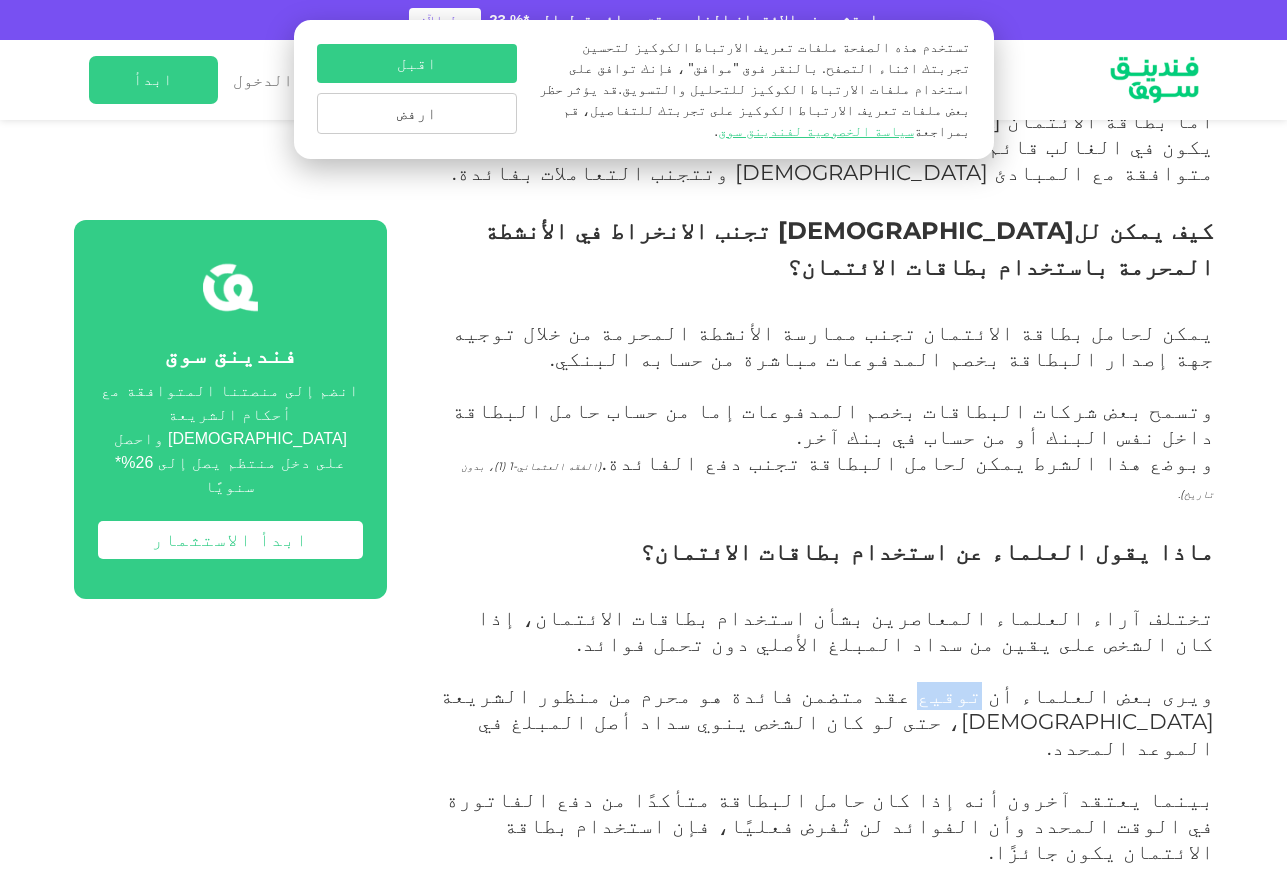 click on "ويرى بعض العلماء أن توقيع عقد متضمن فائدة هو محرم من منظور الشريعة [DEMOGRAPHIC_DATA]، حتى لو كان الشخص ينوي سداد أصل المبلغ في الموعد المحدد." at bounding box center [827, 721] 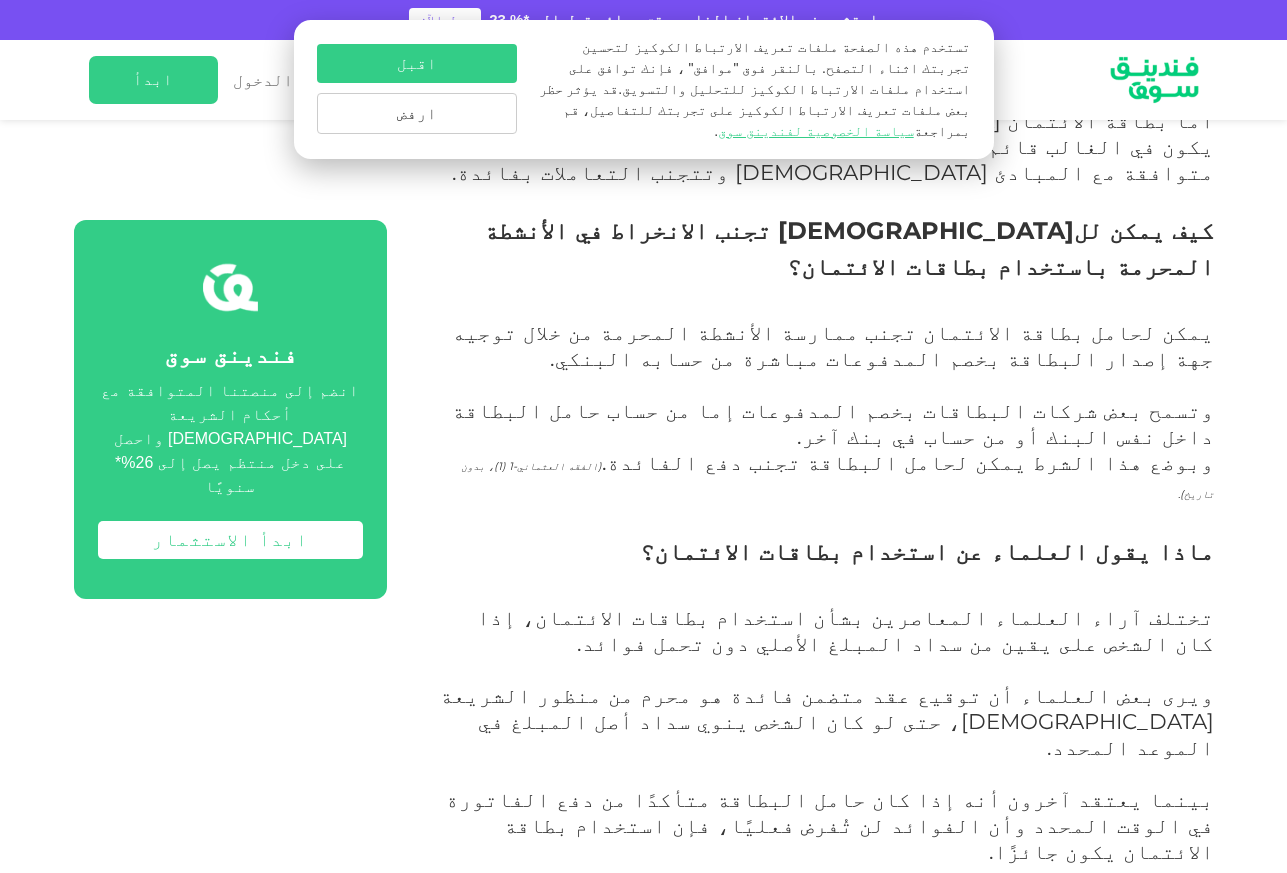 click on "ويرى بعض العلماء أن توقيع عقد متضمن فائدة هو محرم من منظور الشريعة [DEMOGRAPHIC_DATA]، حتى لو كان الشخص ينوي سداد أصل المبلغ في الموعد المحدد." at bounding box center [827, 721] 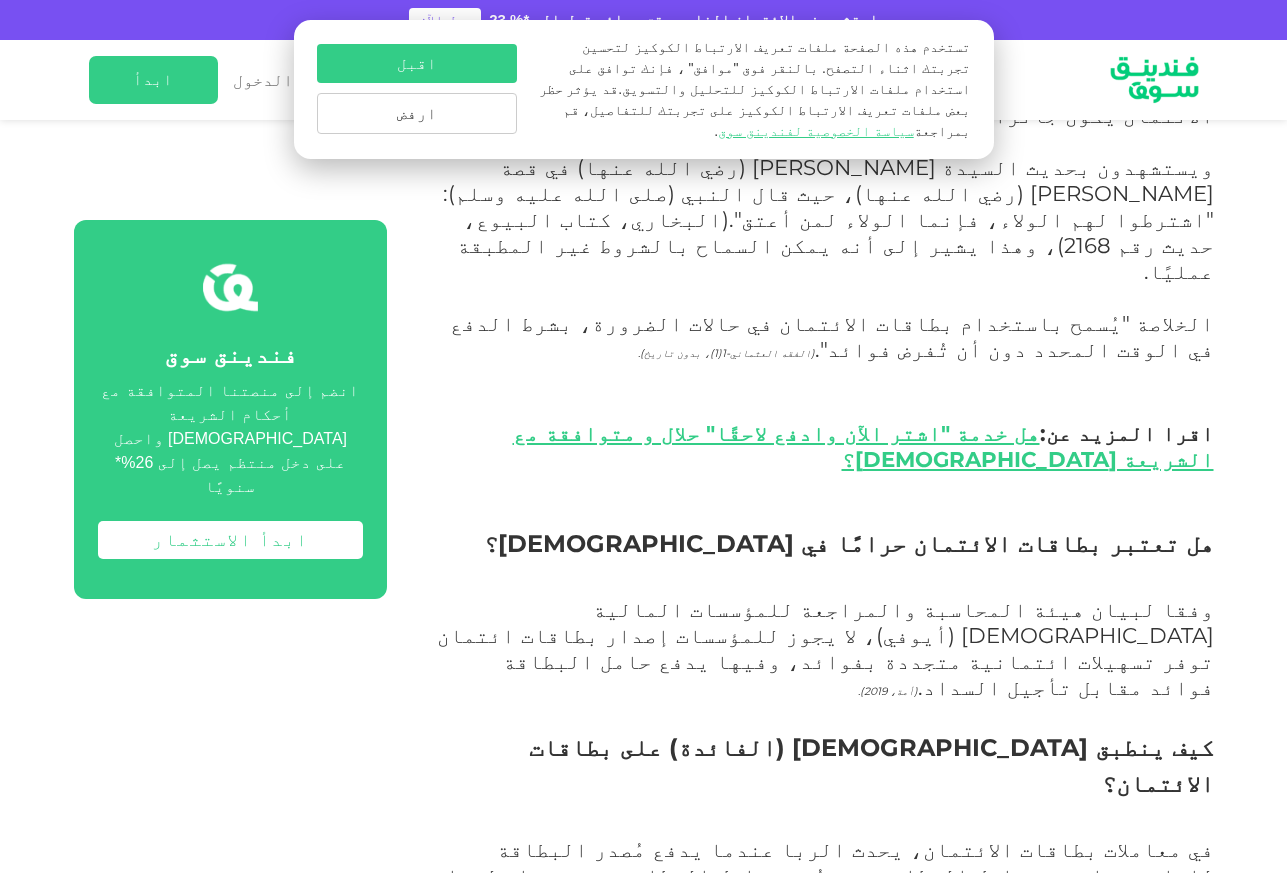 scroll, scrollTop: 3100, scrollLeft: 0, axis: vertical 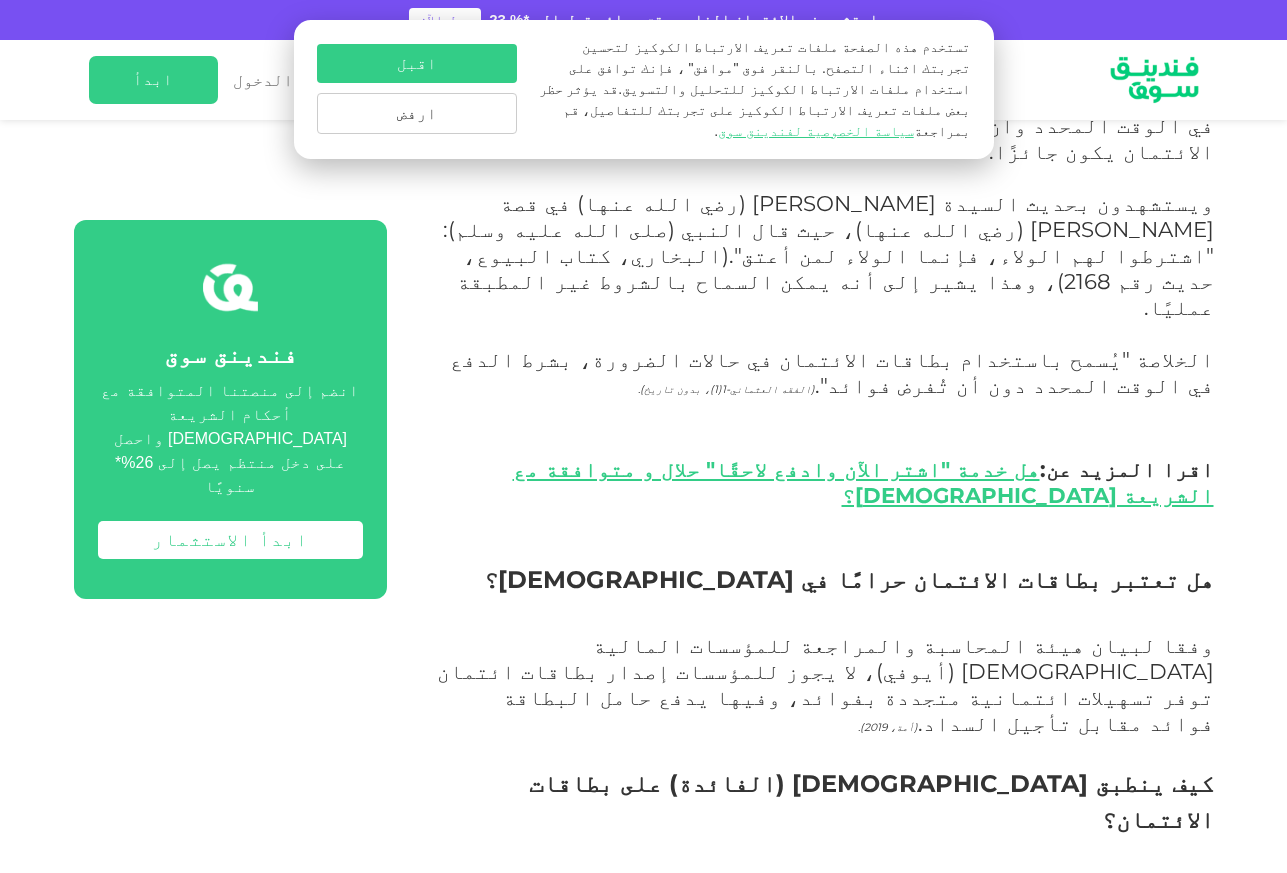 click on "في معاملات بطاقات الائتمان، يحدث الربا عندما يدفع مُصدر البطاقة للتاجر نيابة عن حامل البطاقة، ثم يُمنح حامل البطاقة فترة سماح لسداد المبلغ مع إضافة الفائدة، وهذا يعتبر ربا ولا يجوز في [DEMOGRAPHIC_DATA]." at bounding box center (823, 924) 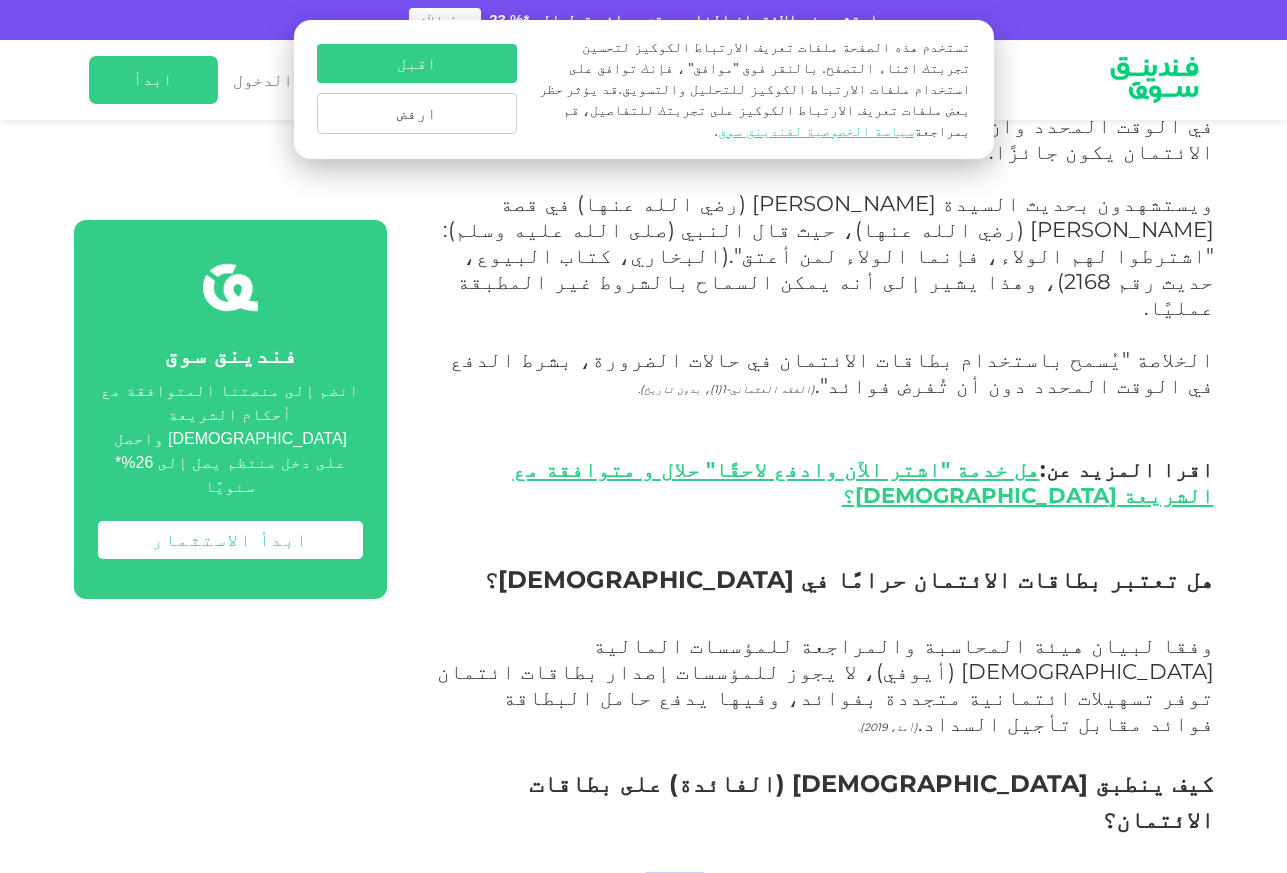 click on "في معاملات بطاقات الائتمان، يحدث الربا عندما يدفع مُصدر البطاقة للتاجر نيابة عن حامل البطاقة، ثم يُمنح حامل البطاقة فترة سماح لسداد المبلغ مع إضافة الفائدة، وهذا يعتبر ربا ولا يجوز في [DEMOGRAPHIC_DATA]." at bounding box center (823, 924) 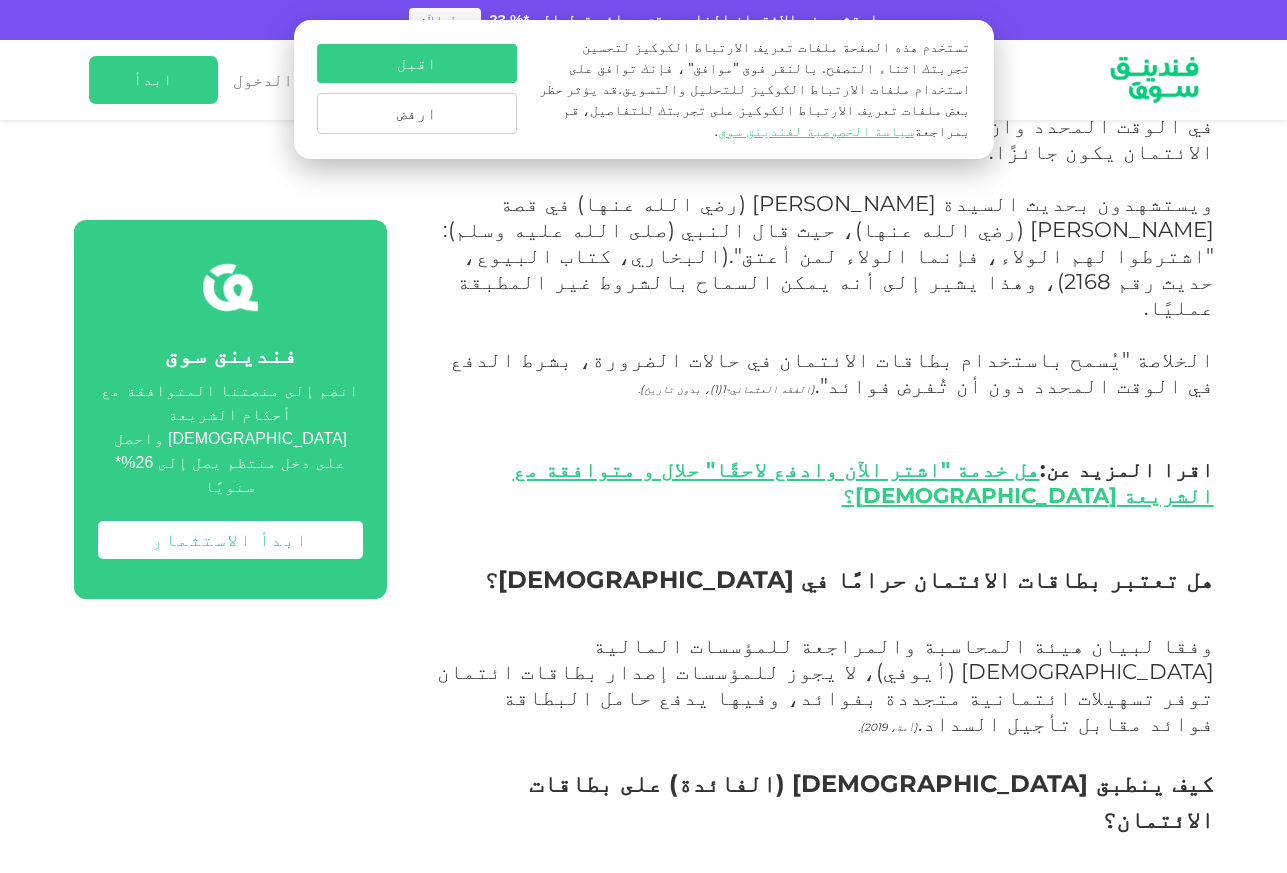 click on "في معاملات بطاقات الائتمان، يحدث الربا عندما يدفع مُصدر البطاقة للتاجر نيابة عن حامل البطاقة، ثم يُمنح حامل البطاقة فترة سماح لسداد المبلغ مع إضافة الفائدة، وهذا يعتبر ربا ولا يجوز في [DEMOGRAPHIC_DATA]." at bounding box center (823, 924) 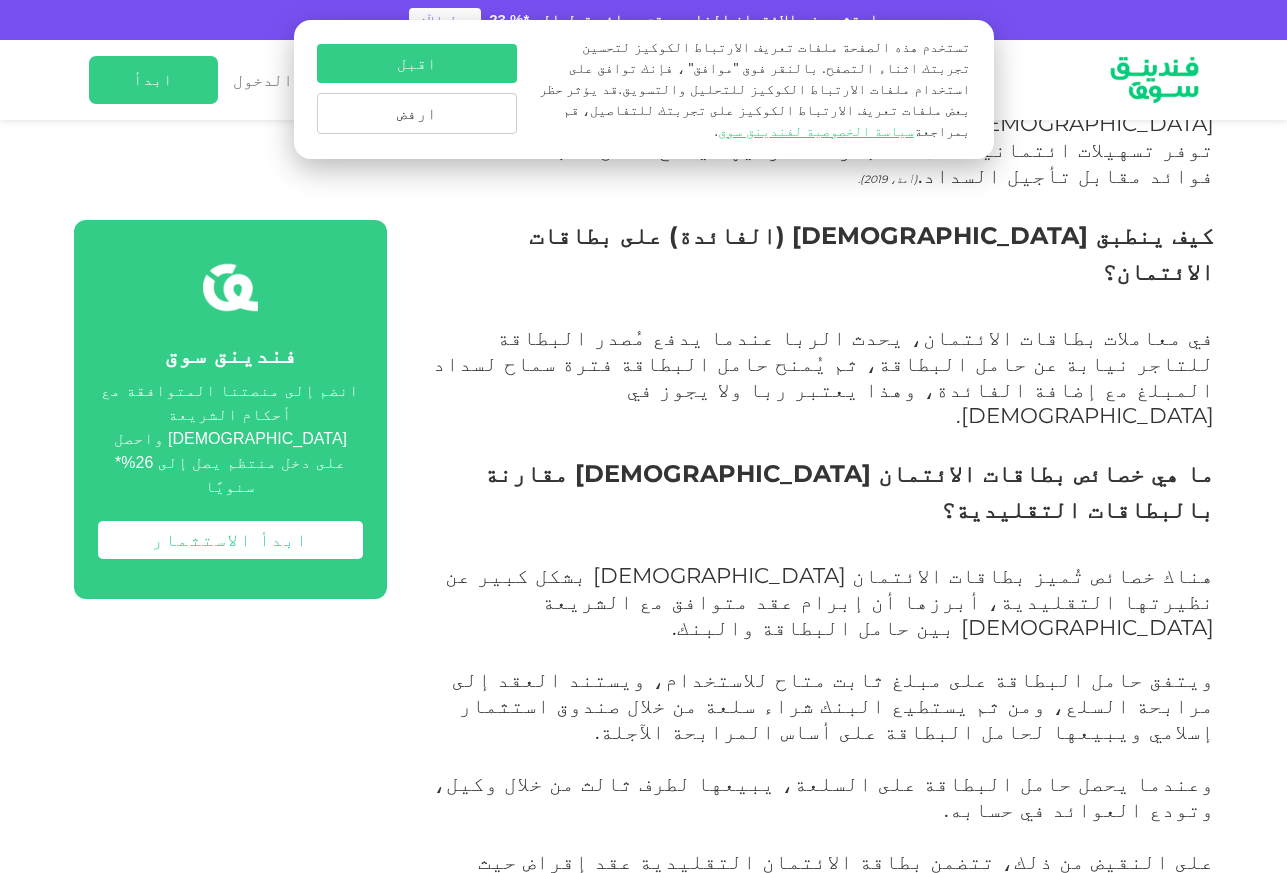 scroll, scrollTop: 3600, scrollLeft: 0, axis: vertical 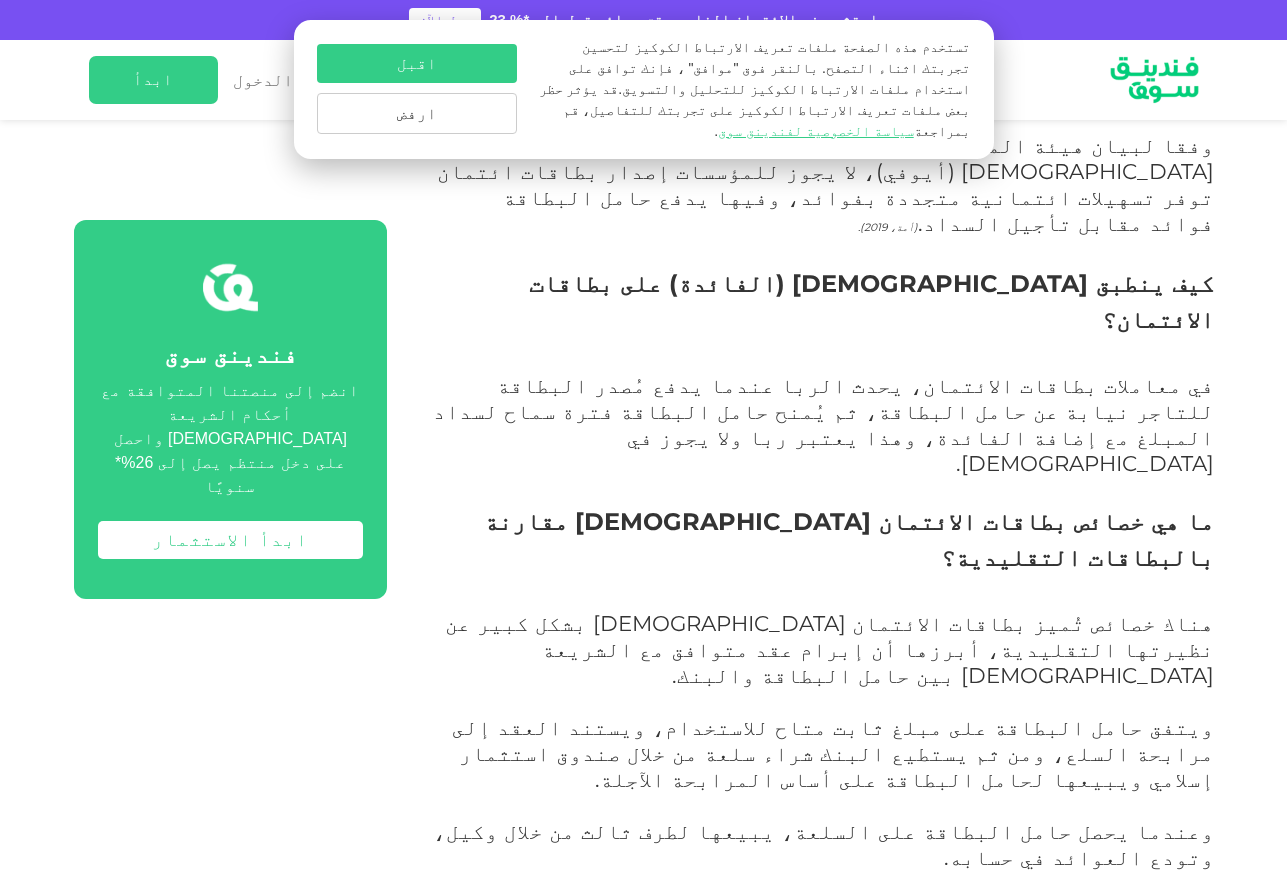 drag, startPoint x: 962, startPoint y: 300, endPoint x: 775, endPoint y: 321, distance: 188.17545 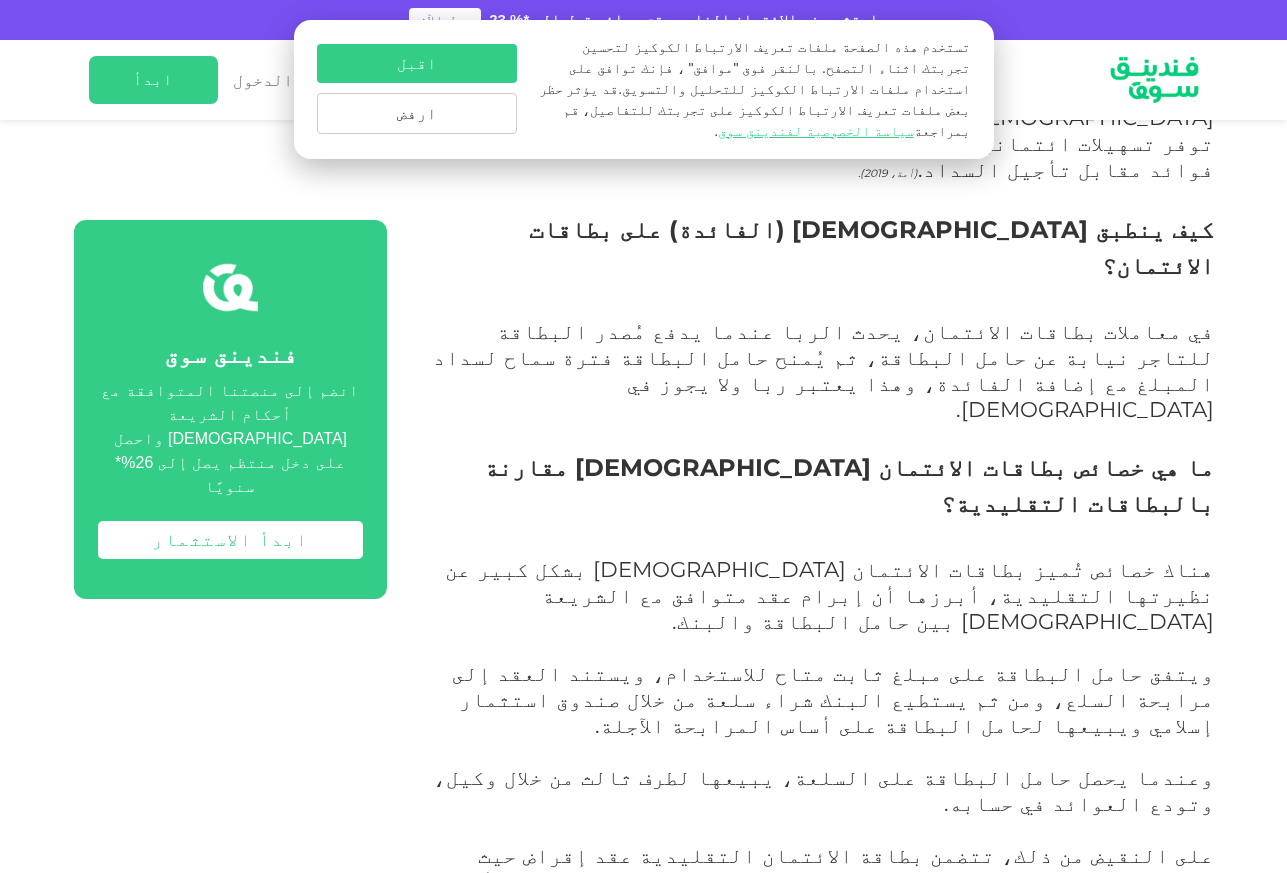 scroll, scrollTop: 3700, scrollLeft: 0, axis: vertical 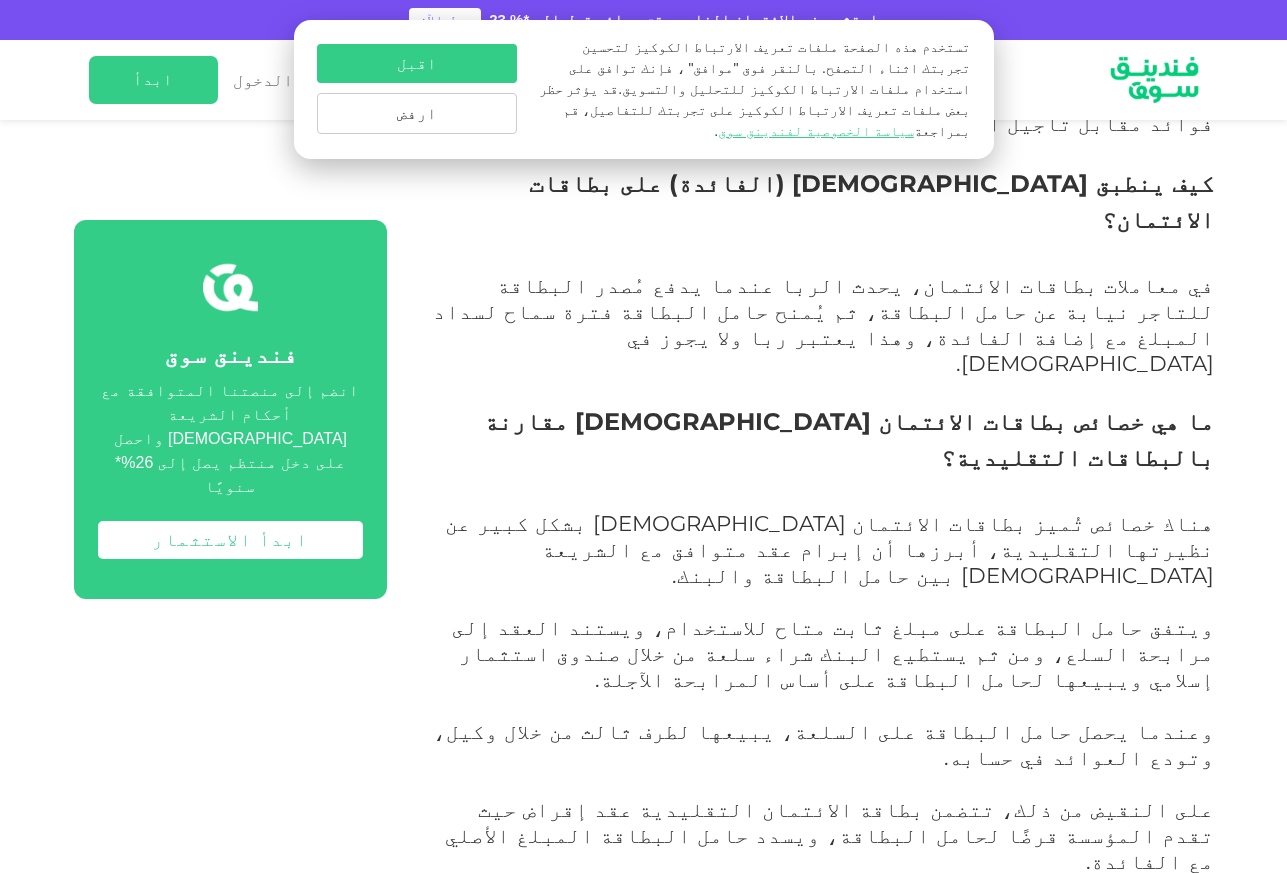 click on "بنك دبي [DEMOGRAPHIC_DATA]" at bounding box center (1020, 1123) 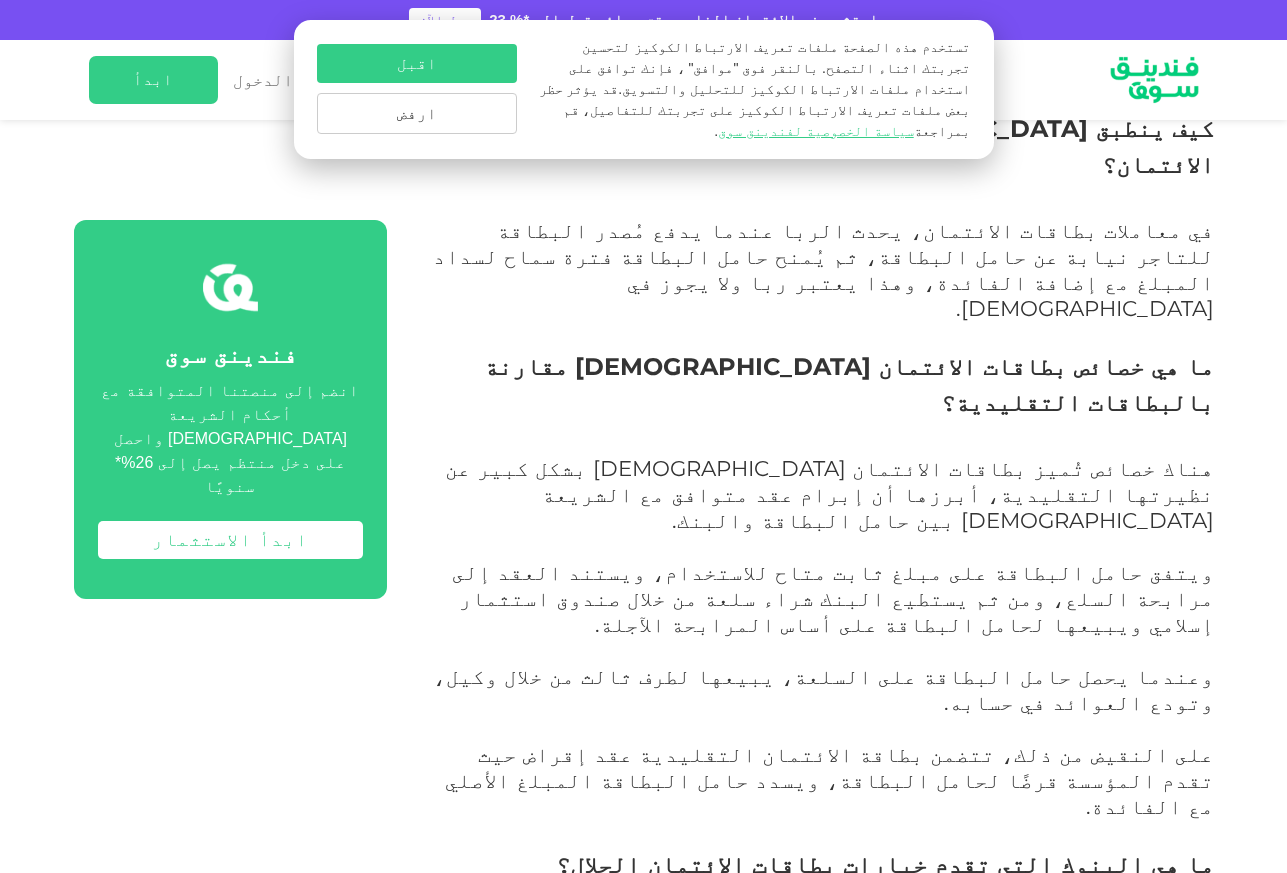 scroll, scrollTop: 3800, scrollLeft: 0, axis: vertical 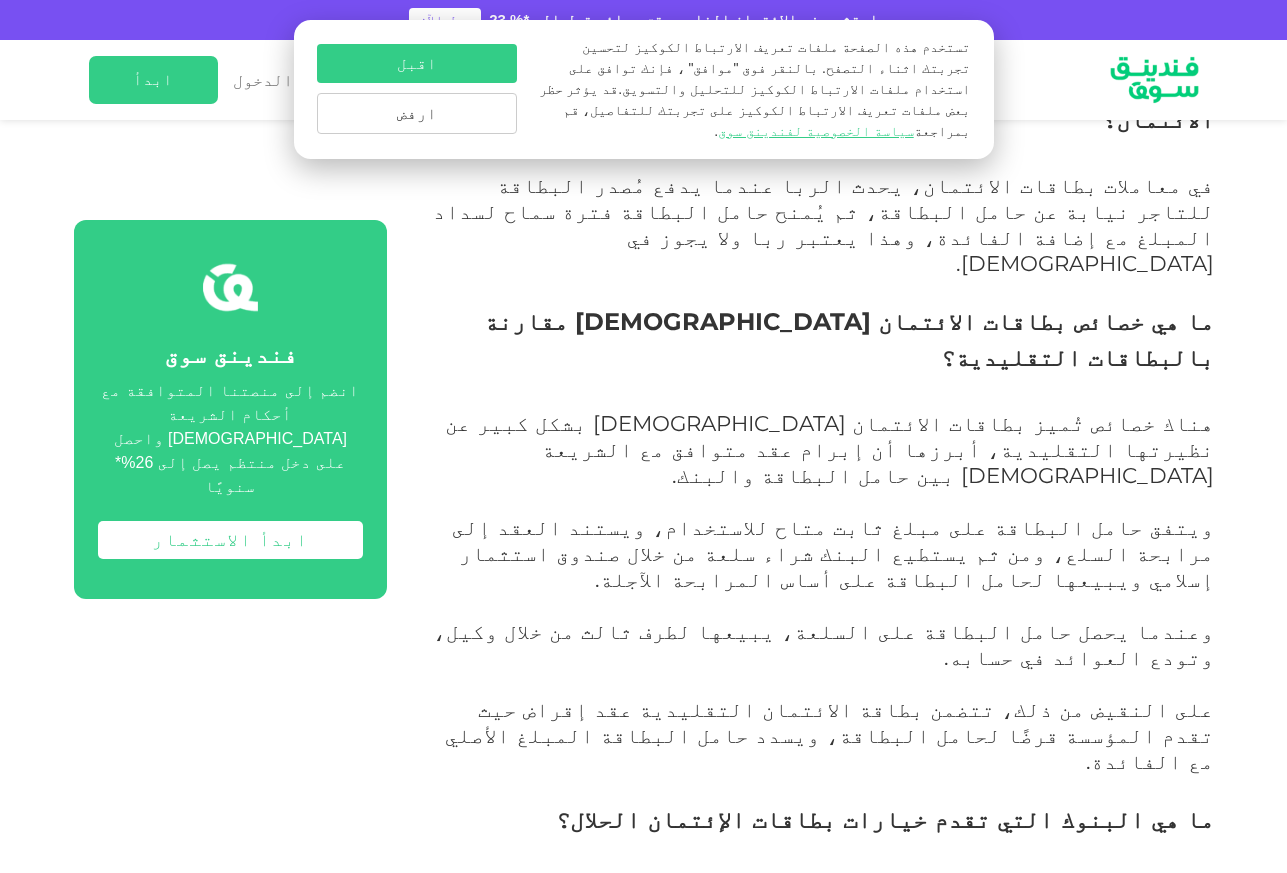 drag, startPoint x: 1118, startPoint y: 425, endPoint x: 1068, endPoint y: 425, distance: 50 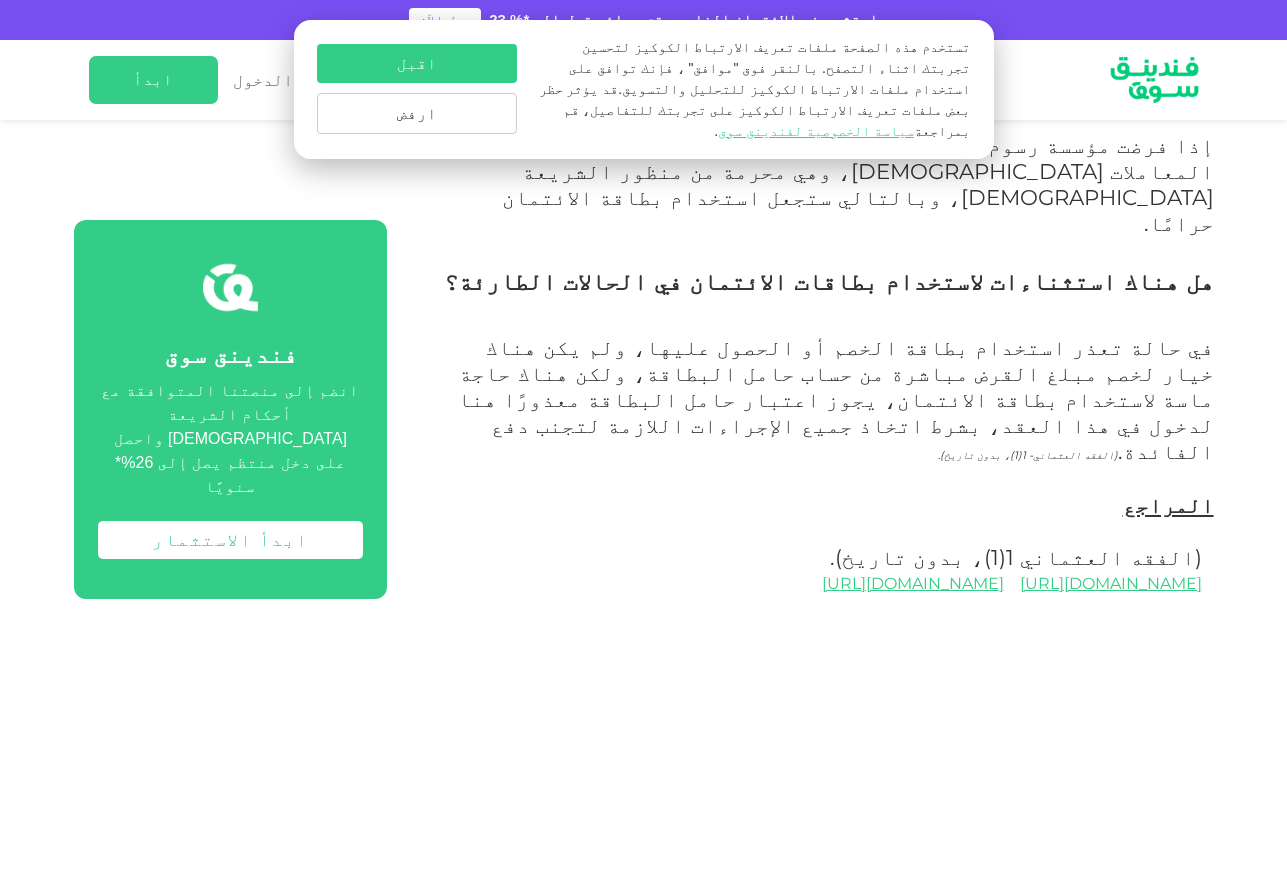 scroll, scrollTop: 5300, scrollLeft: 0, axis: vertical 